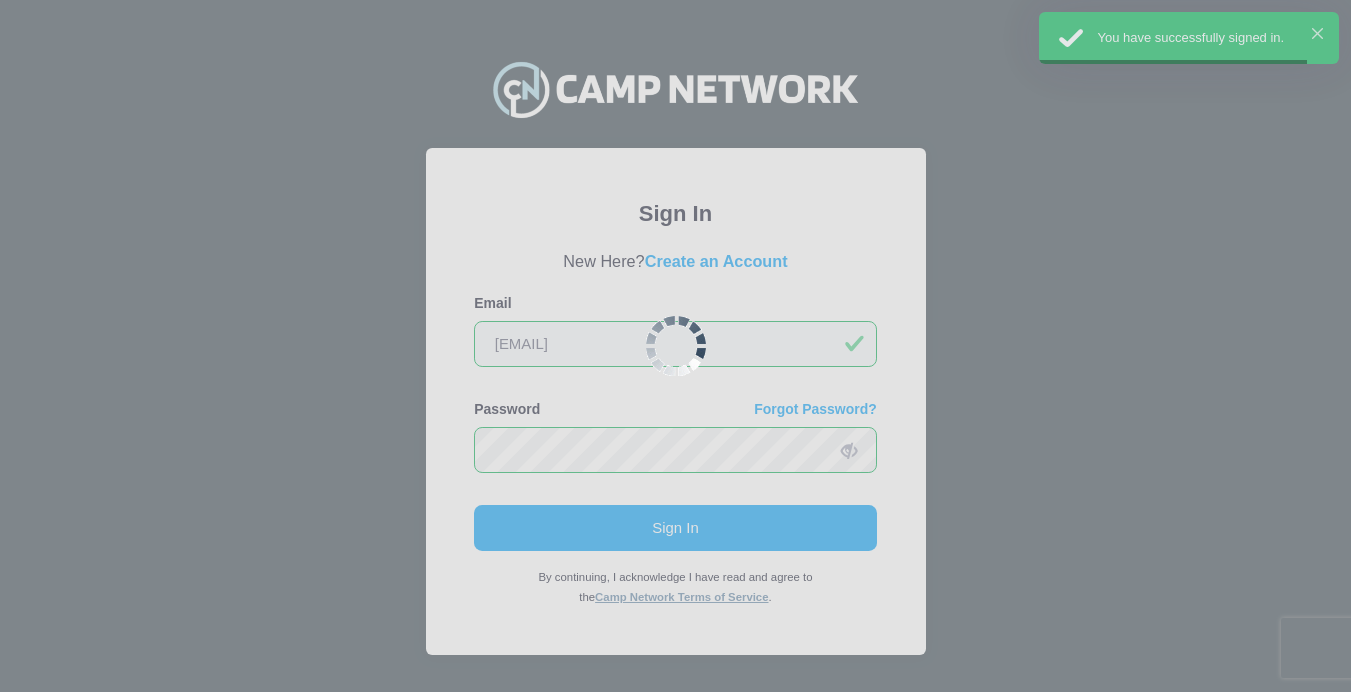 scroll, scrollTop: 0, scrollLeft: 0, axis: both 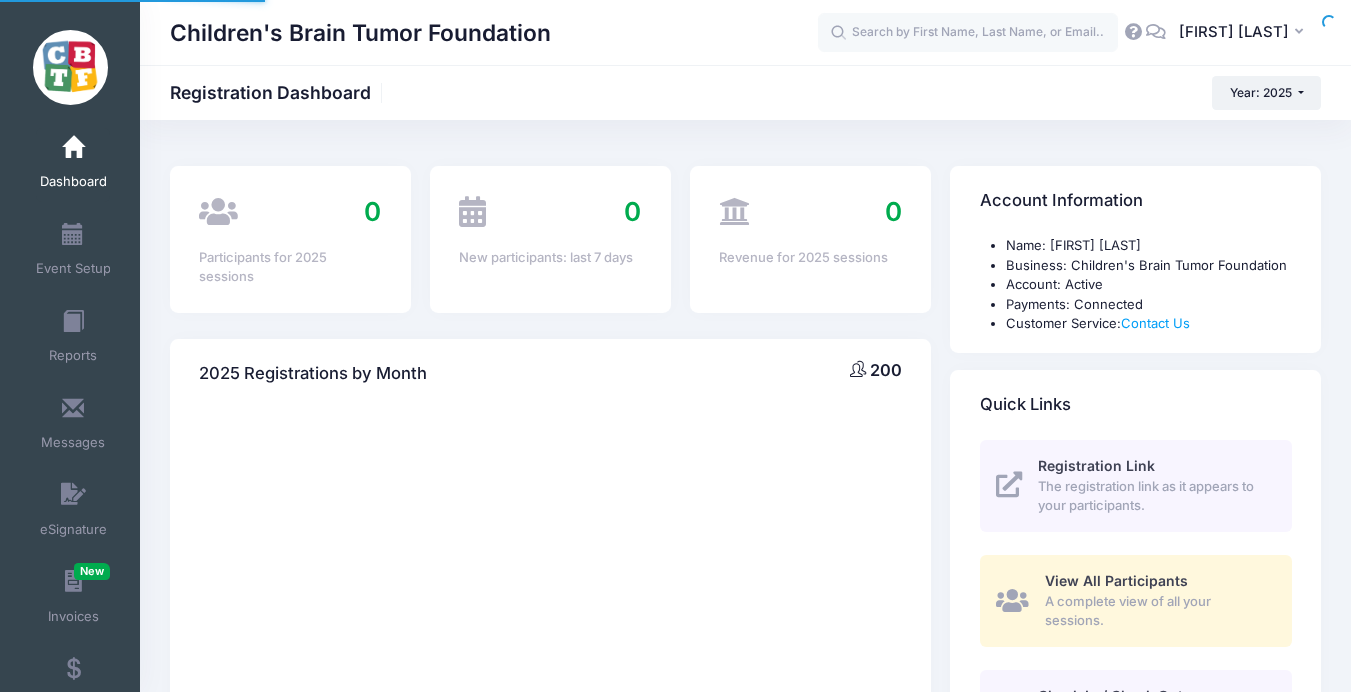 select 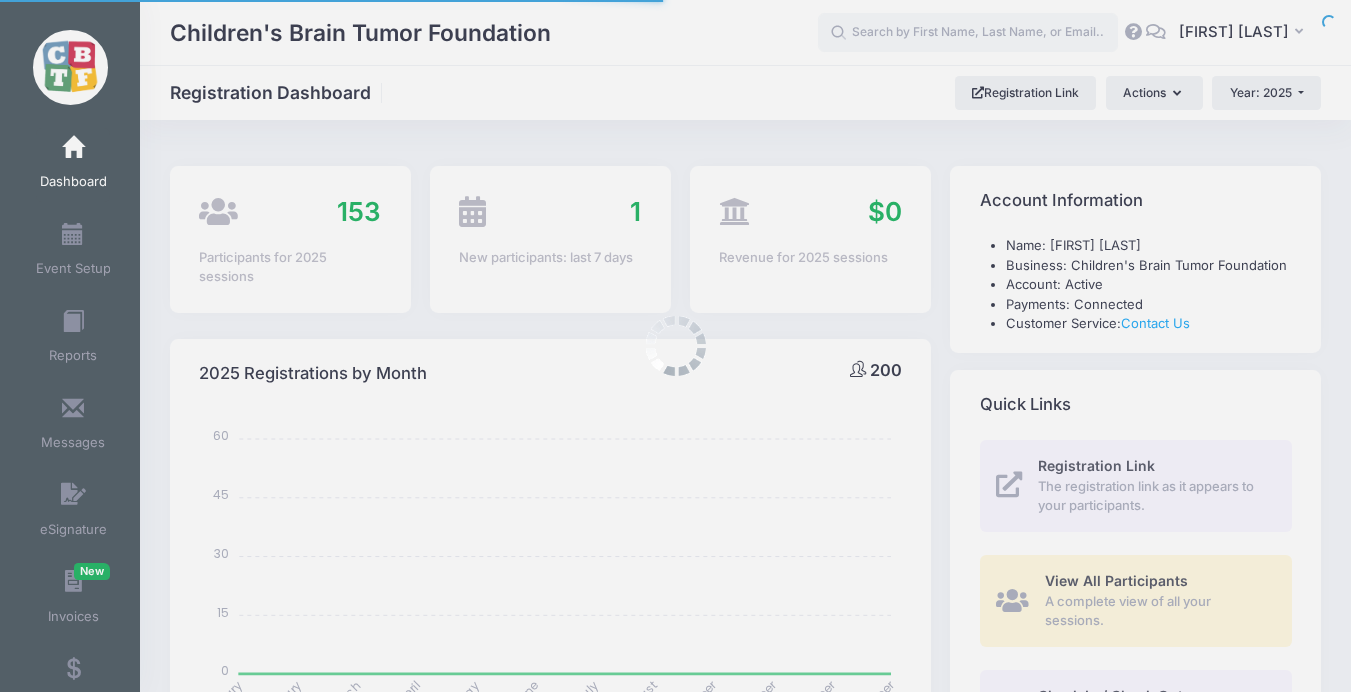scroll, scrollTop: 0, scrollLeft: 0, axis: both 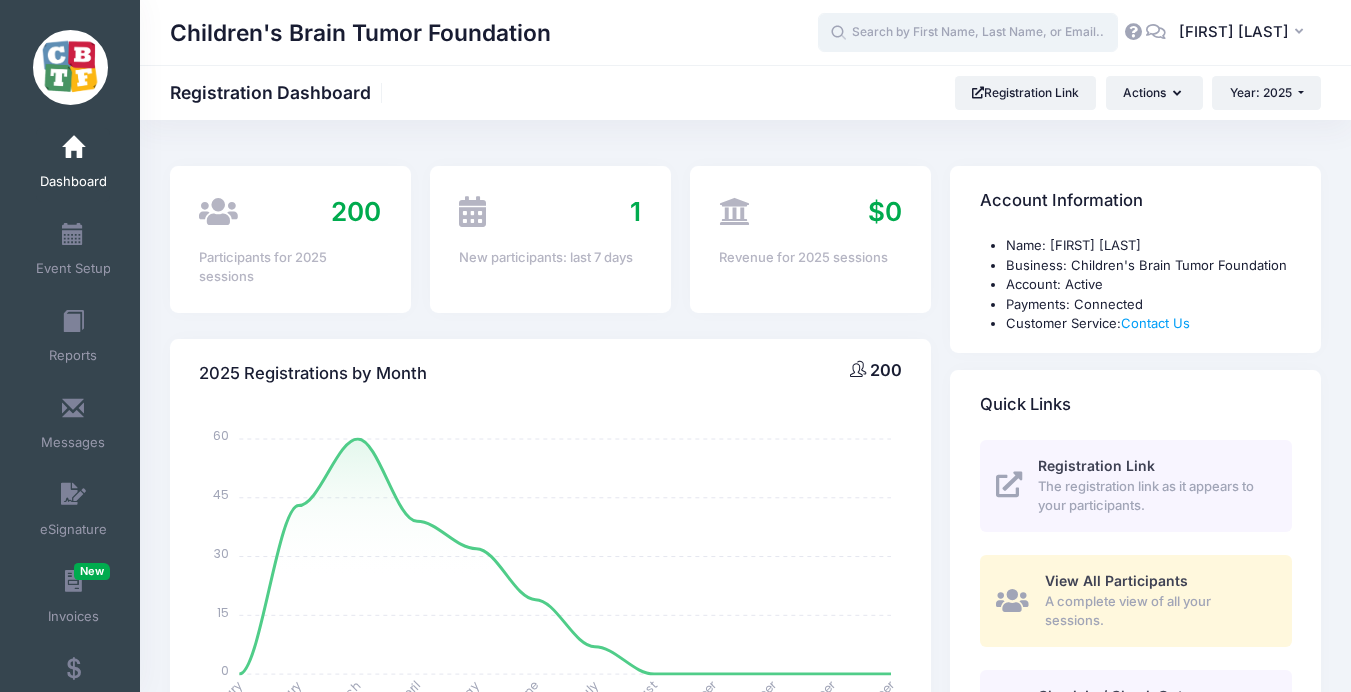 click at bounding box center (968, 33) 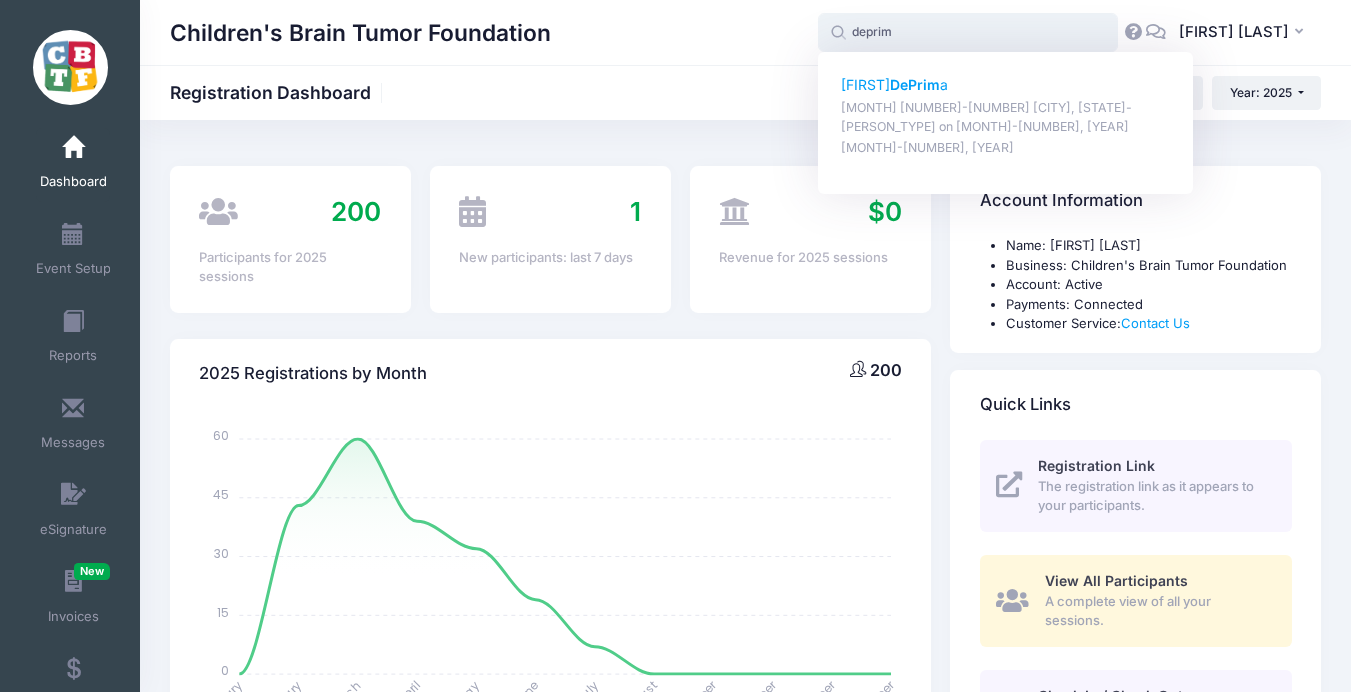 click on "DePrim" at bounding box center (915, 84) 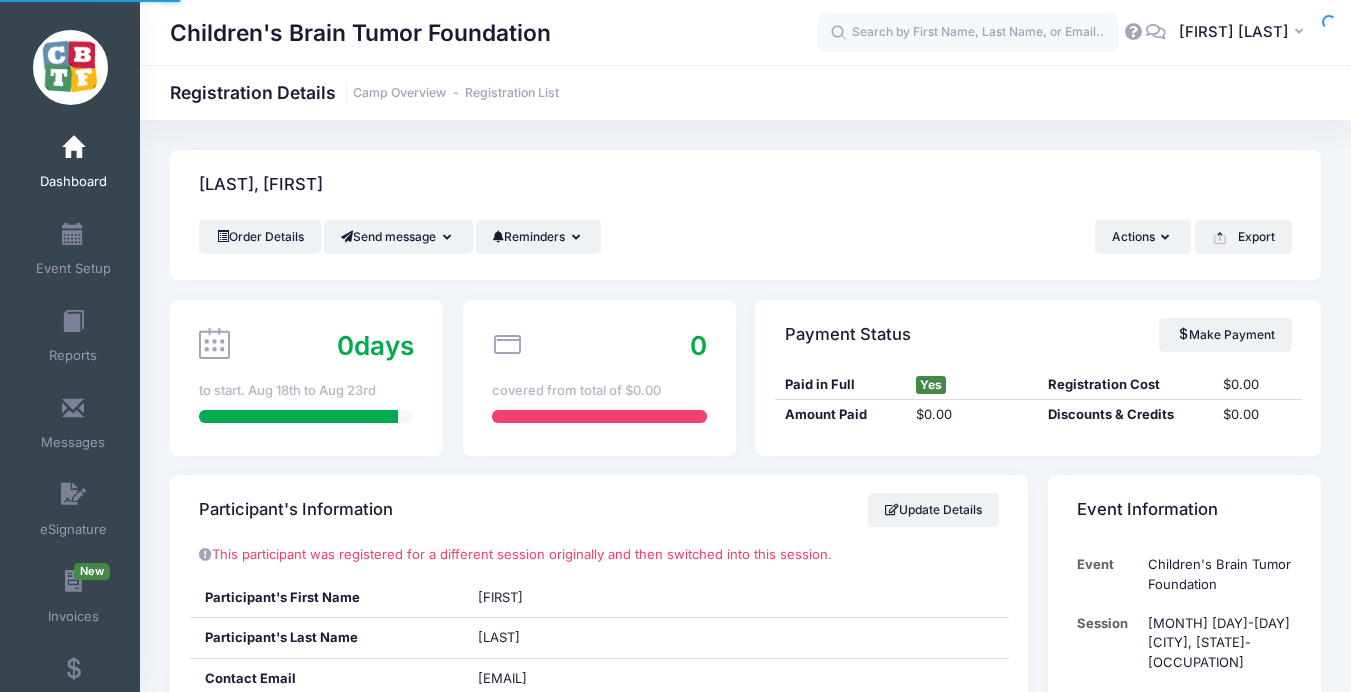 scroll, scrollTop: 0, scrollLeft: 0, axis: both 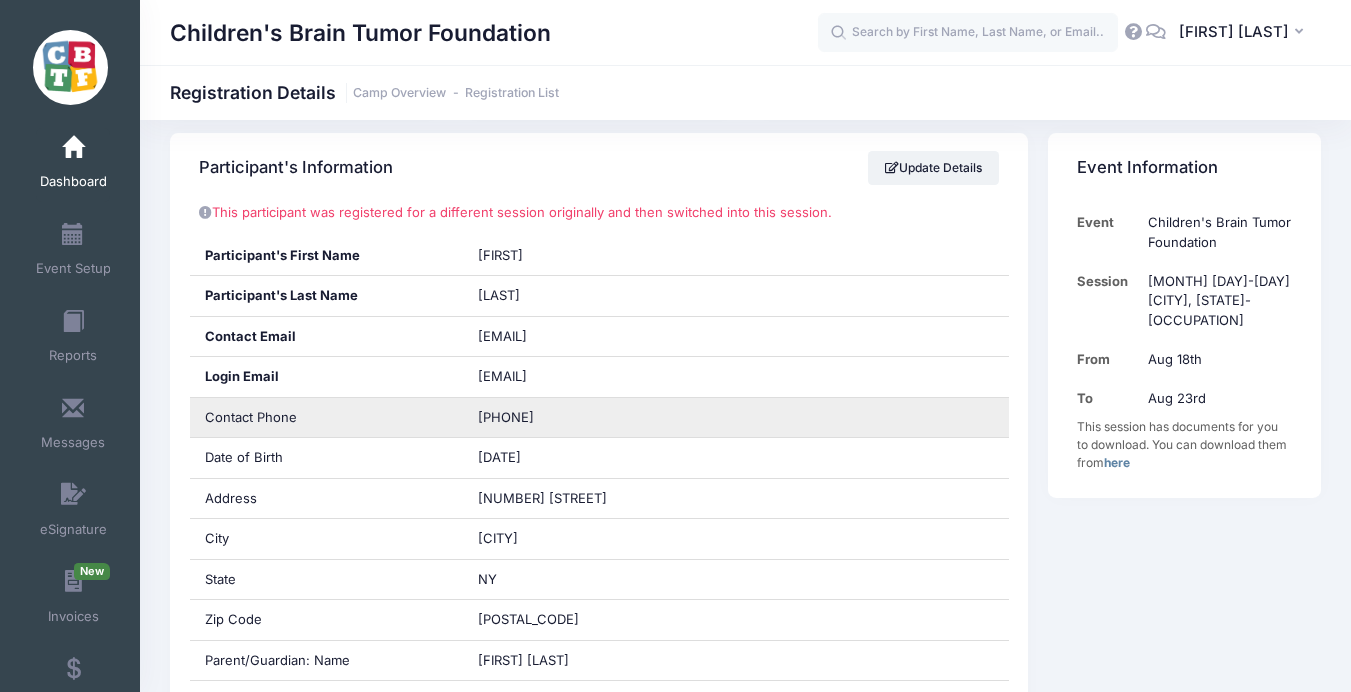 drag, startPoint x: 576, startPoint y: 418, endPoint x: 441, endPoint y: 415, distance: 135.03333 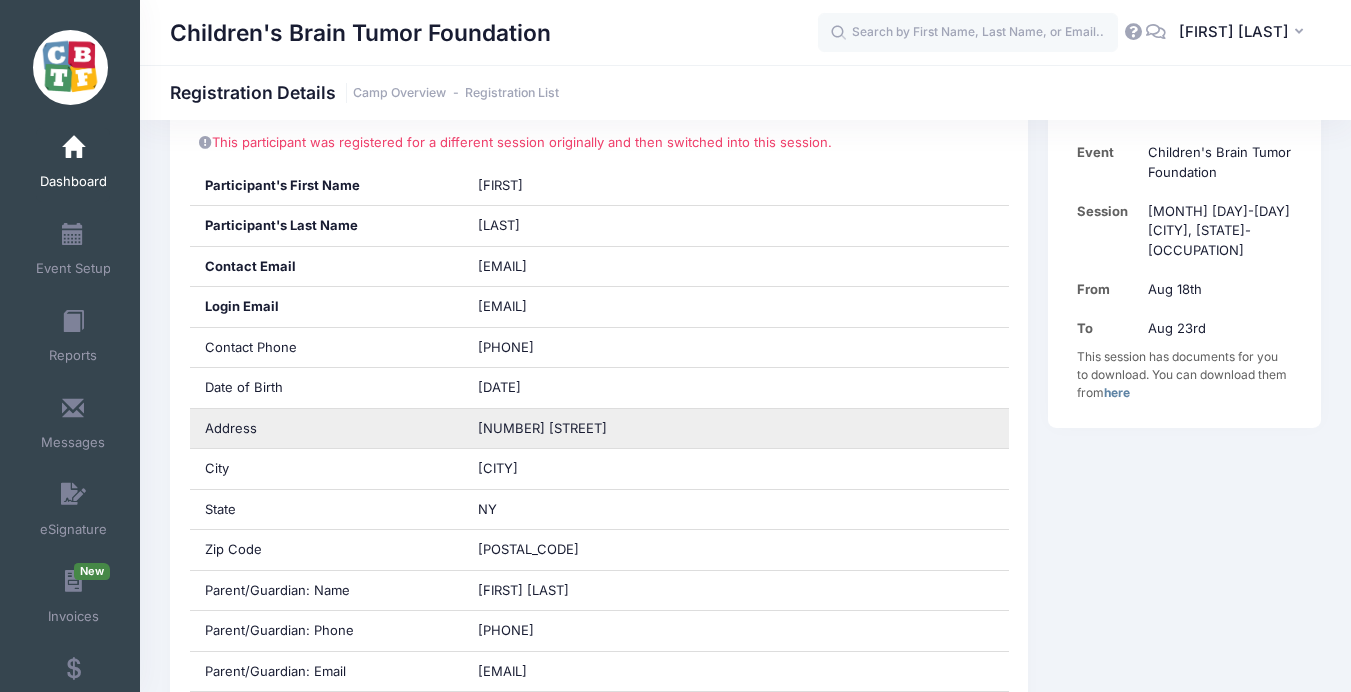scroll, scrollTop: 413, scrollLeft: 0, axis: vertical 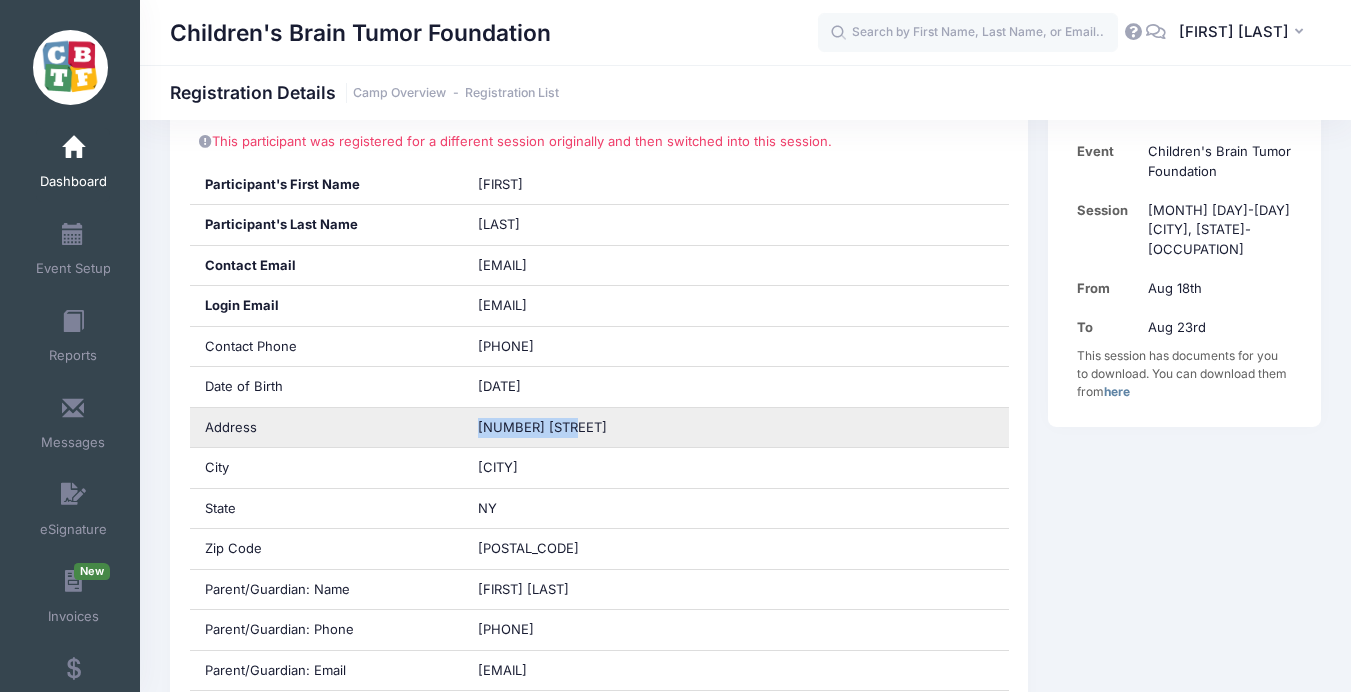 drag, startPoint x: 521, startPoint y: 419, endPoint x: 454, endPoint y: 419, distance: 67 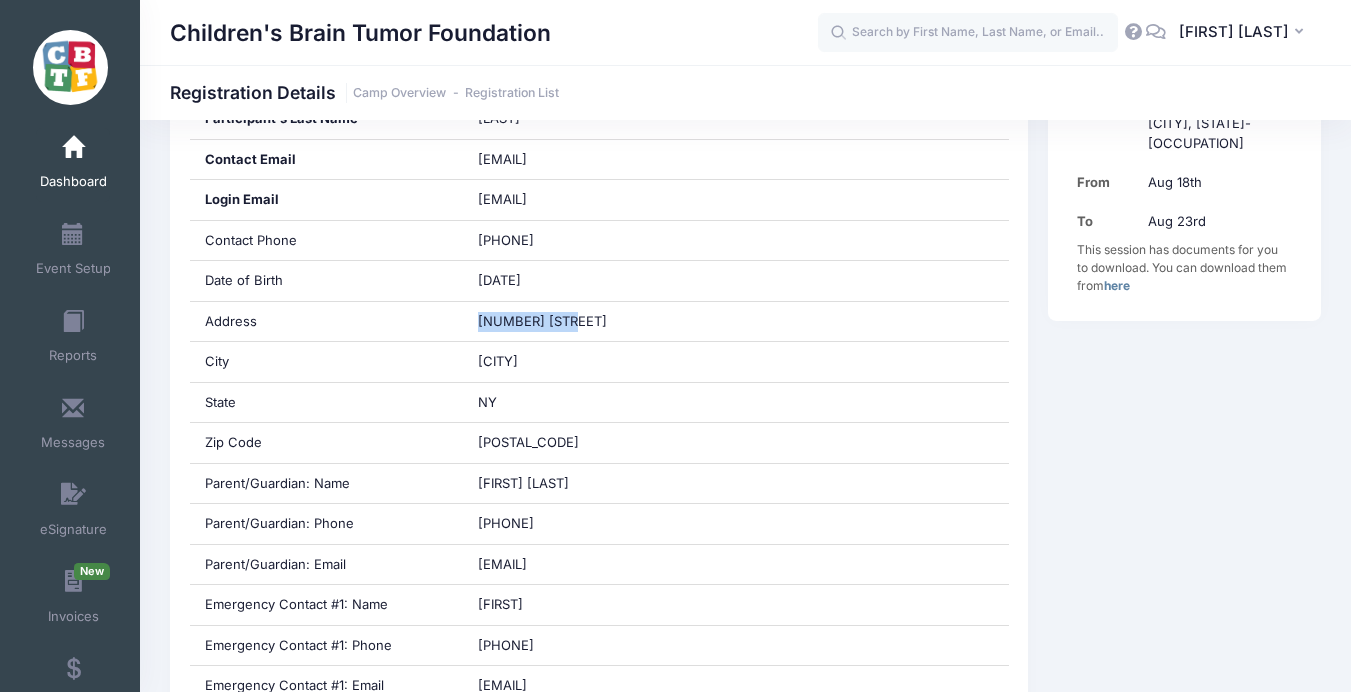 scroll, scrollTop: 445, scrollLeft: 0, axis: vertical 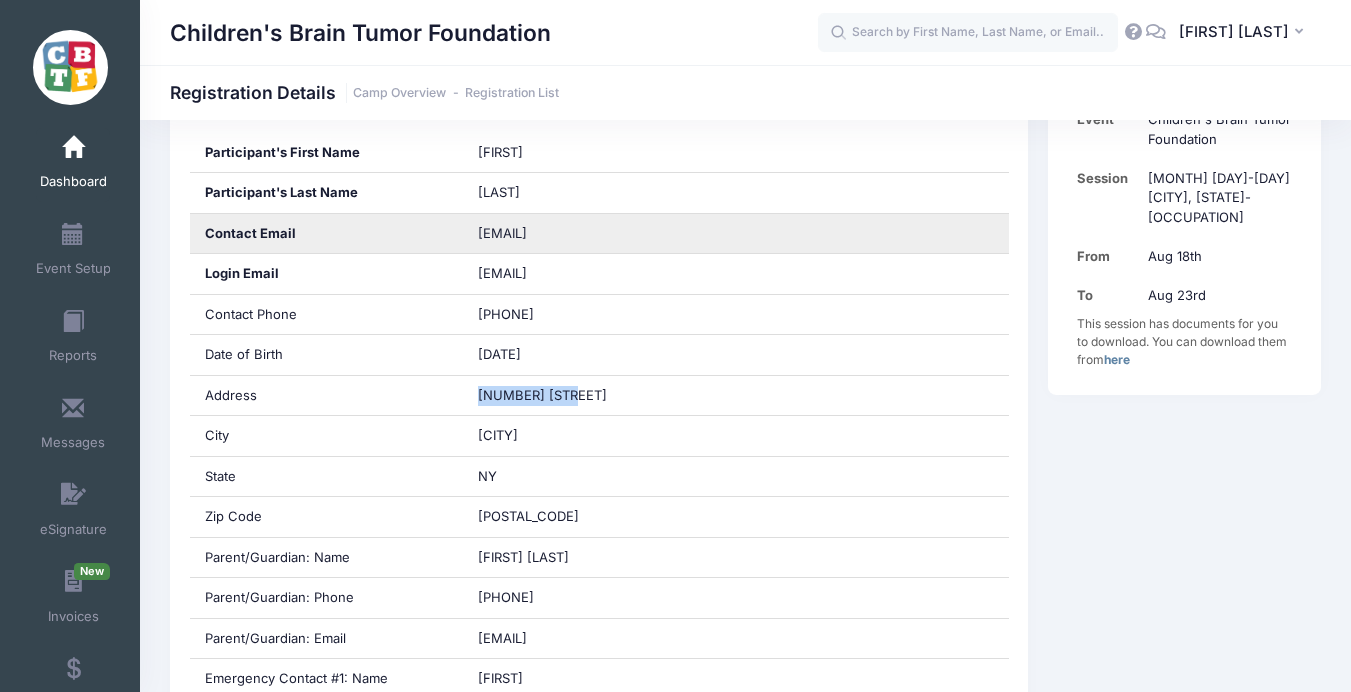 drag, startPoint x: 669, startPoint y: 233, endPoint x: 466, endPoint y: 233, distance: 203 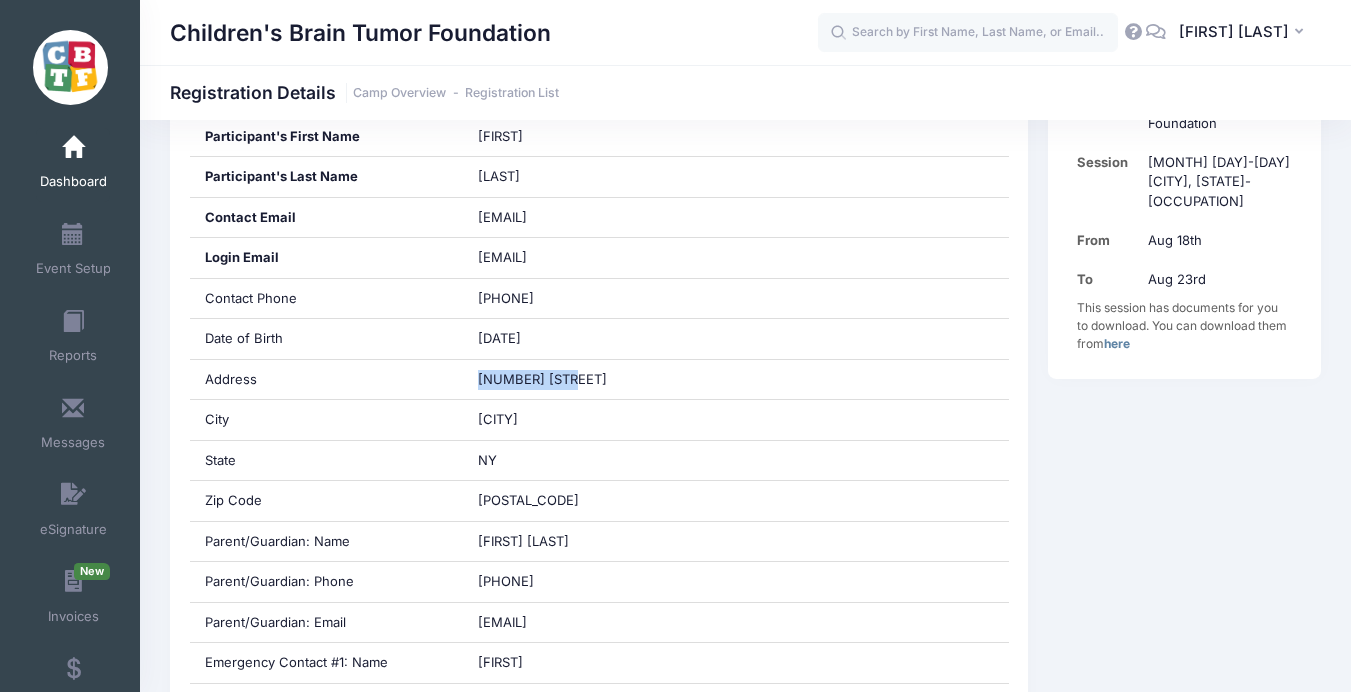scroll, scrollTop: 0, scrollLeft: 0, axis: both 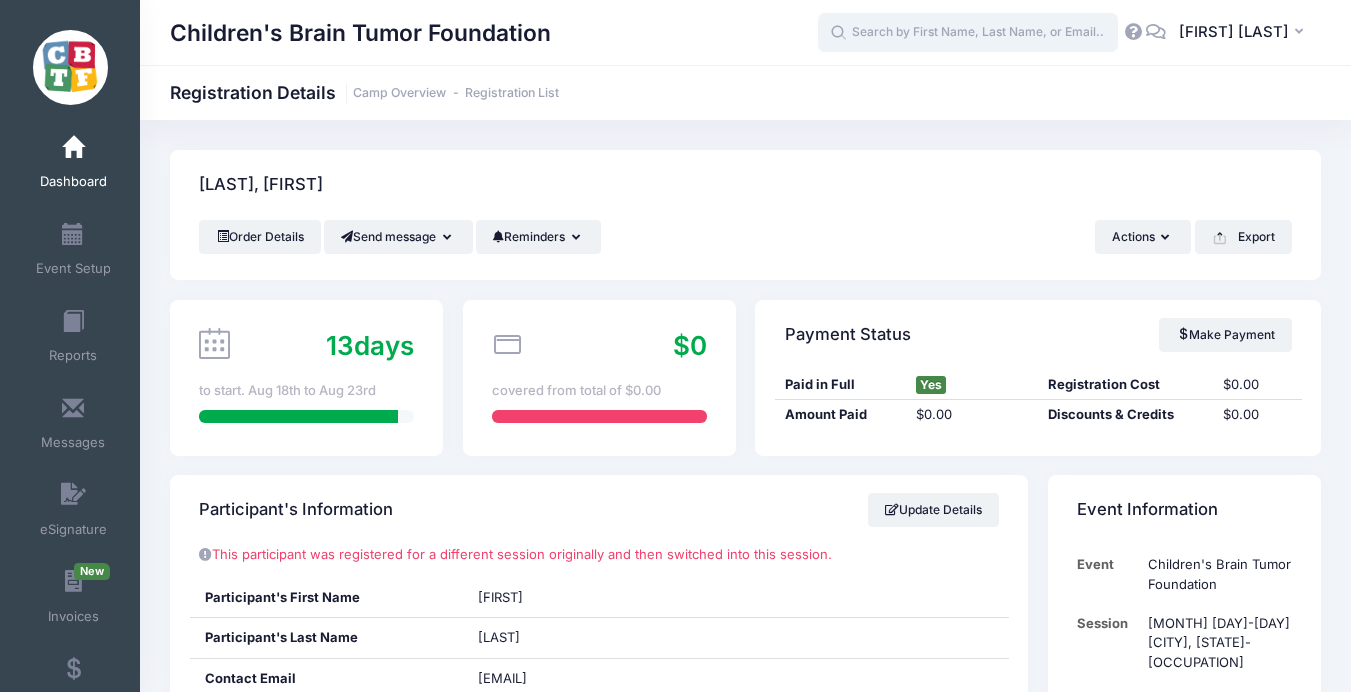click at bounding box center (968, 33) 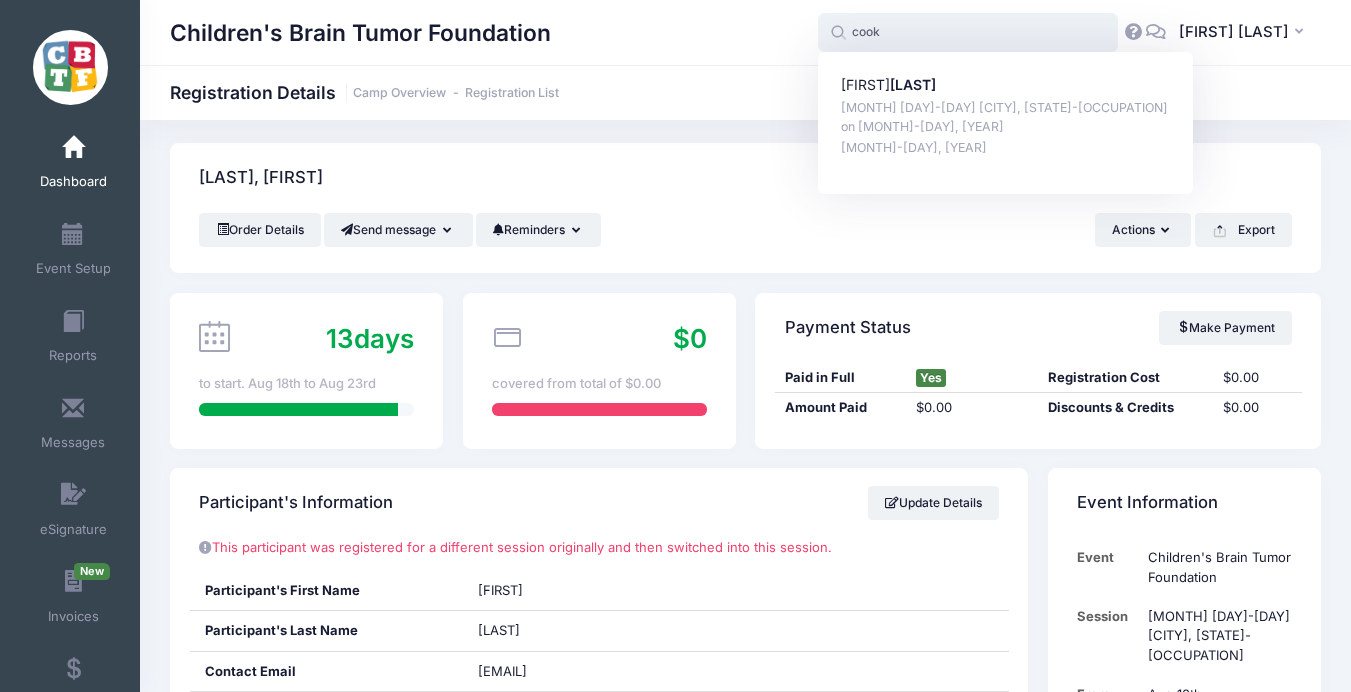 scroll, scrollTop: 8, scrollLeft: 0, axis: vertical 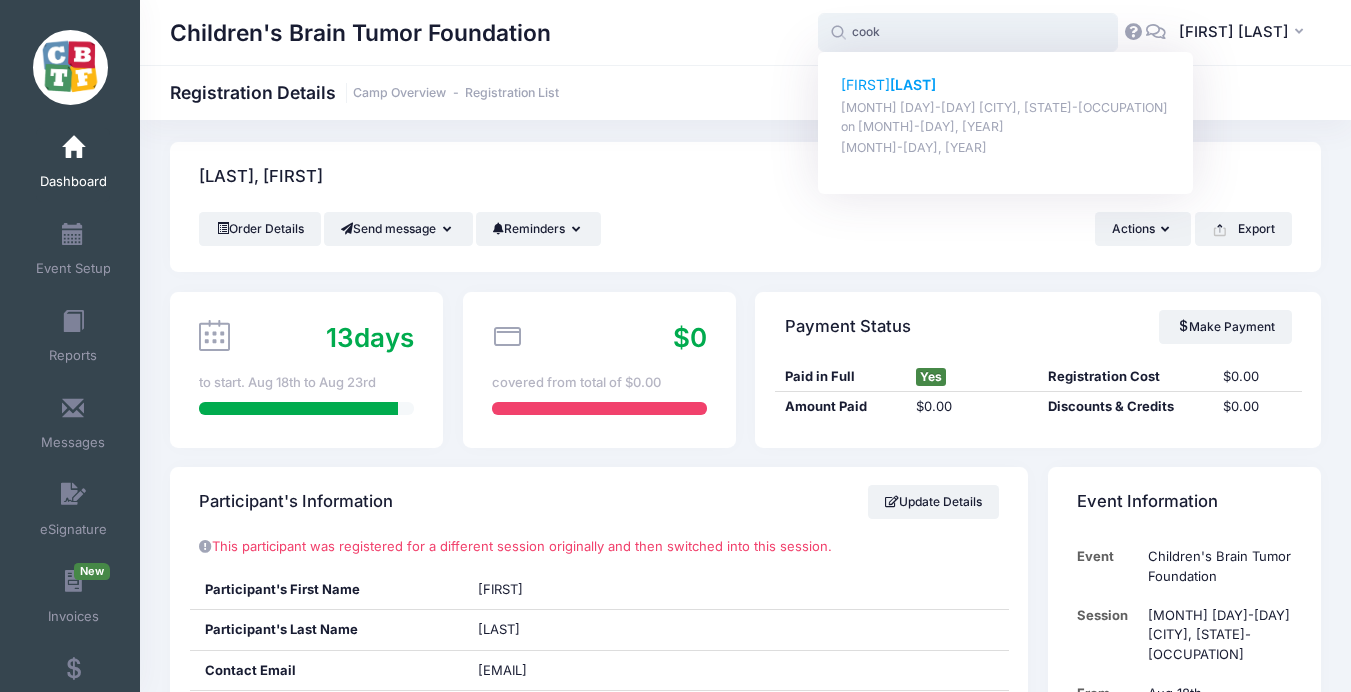 click on "[LAST]" at bounding box center (913, 84) 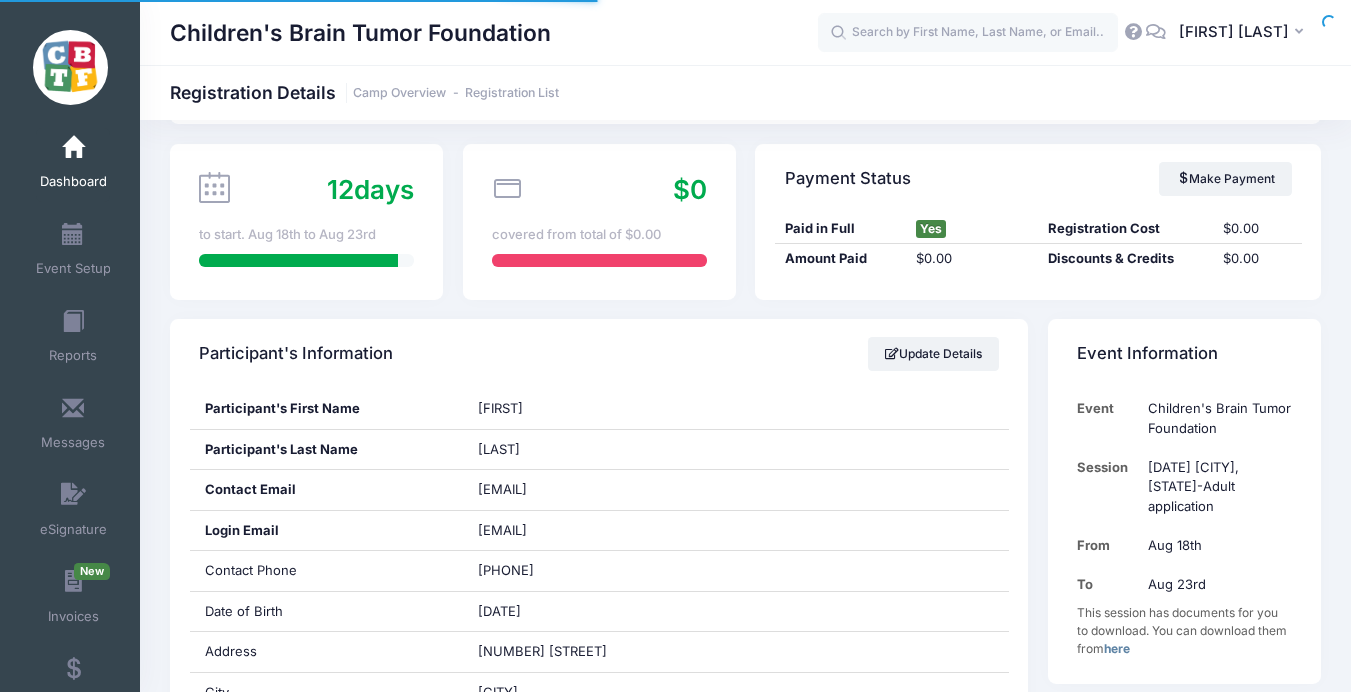 scroll, scrollTop: 168, scrollLeft: 0, axis: vertical 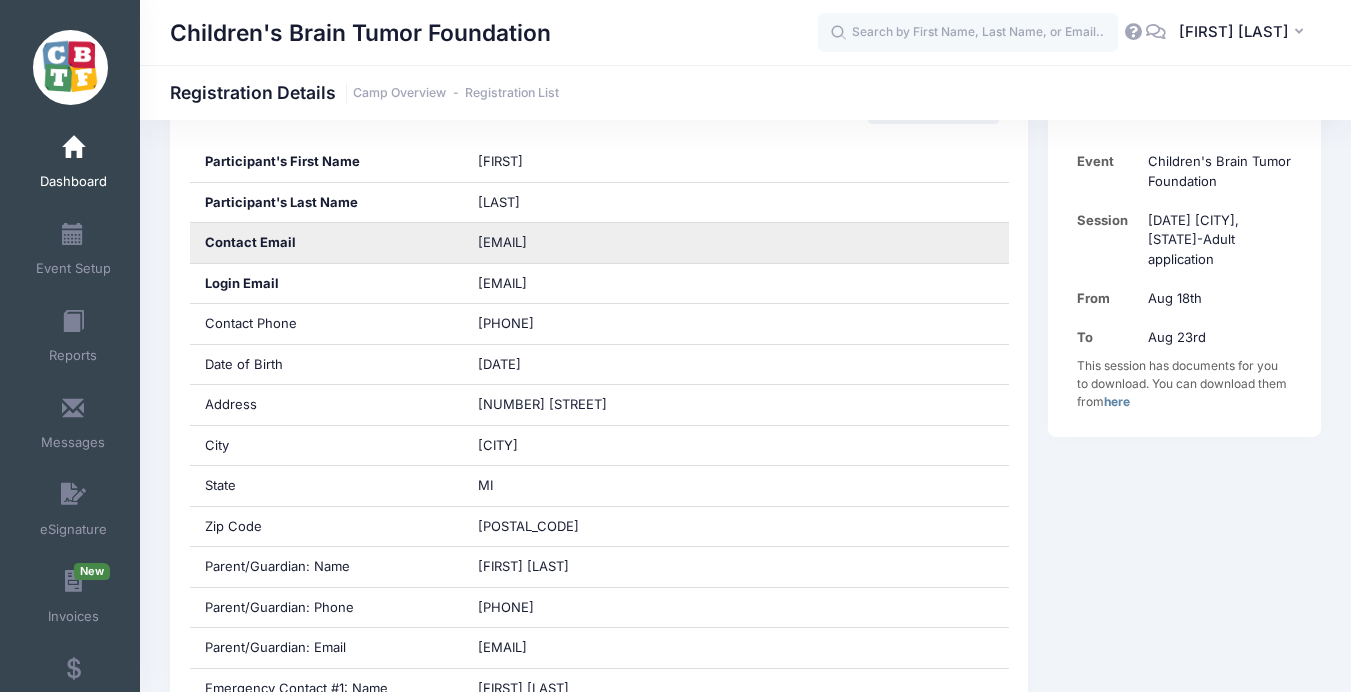 drag, startPoint x: 667, startPoint y: 246, endPoint x: 454, endPoint y: 245, distance: 213.00235 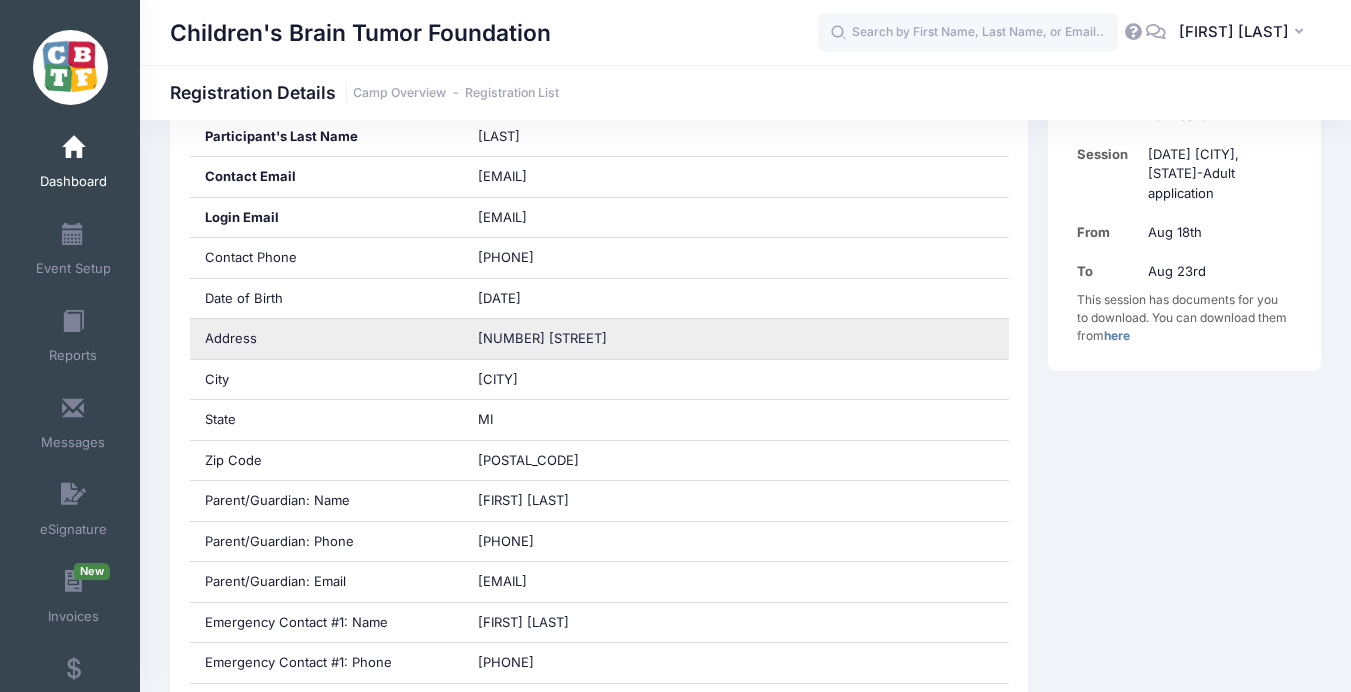 scroll, scrollTop: 489, scrollLeft: 0, axis: vertical 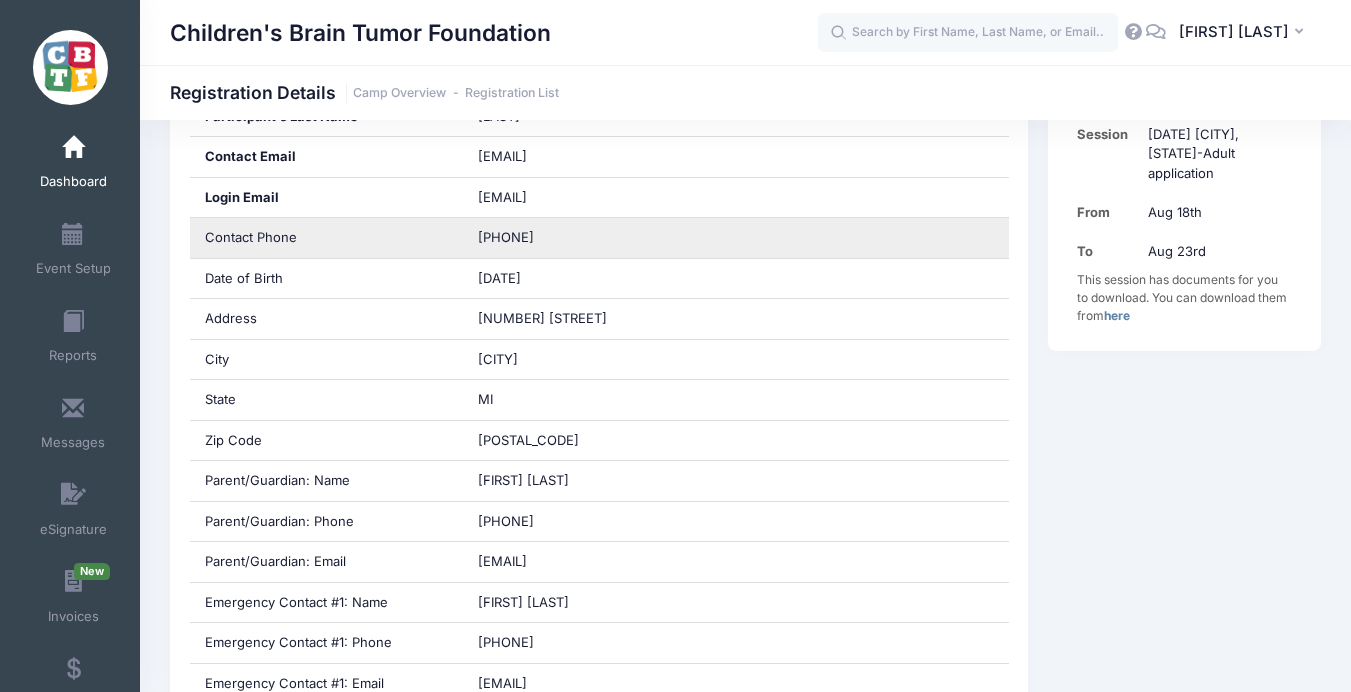 drag, startPoint x: 590, startPoint y: 238, endPoint x: 454, endPoint y: 235, distance: 136.03308 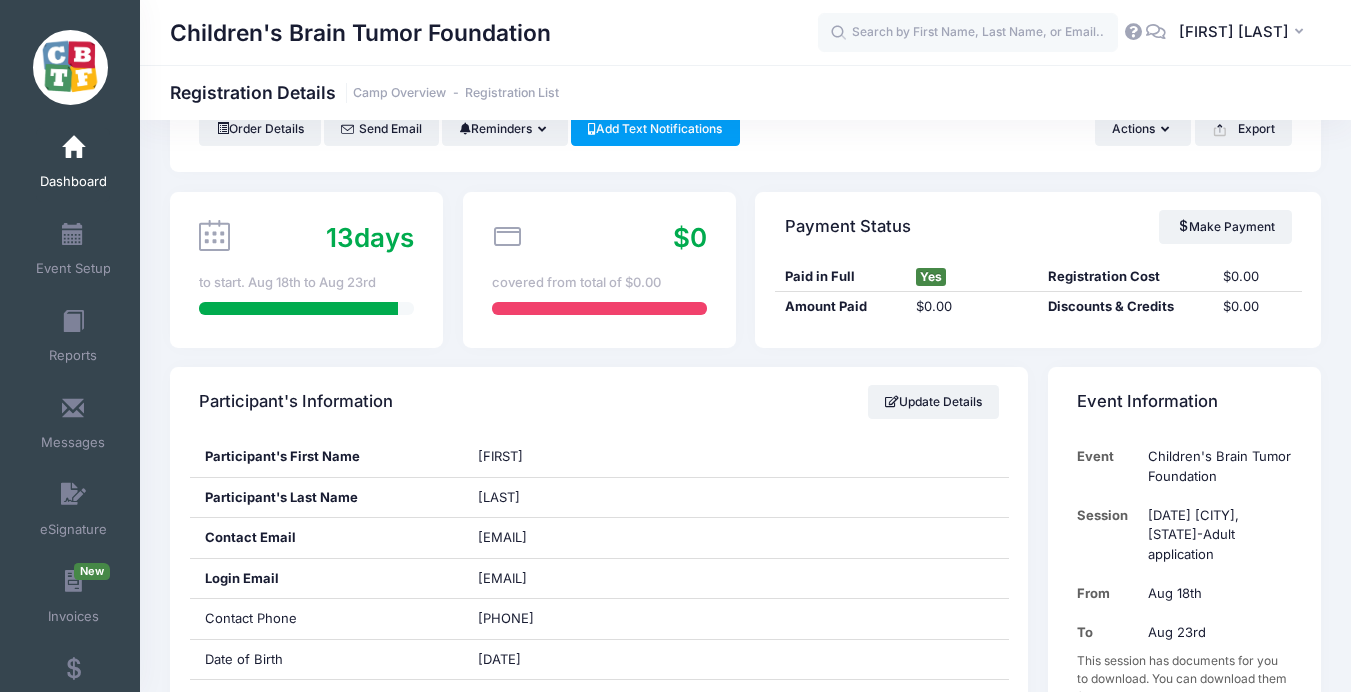 scroll, scrollTop: 0, scrollLeft: 0, axis: both 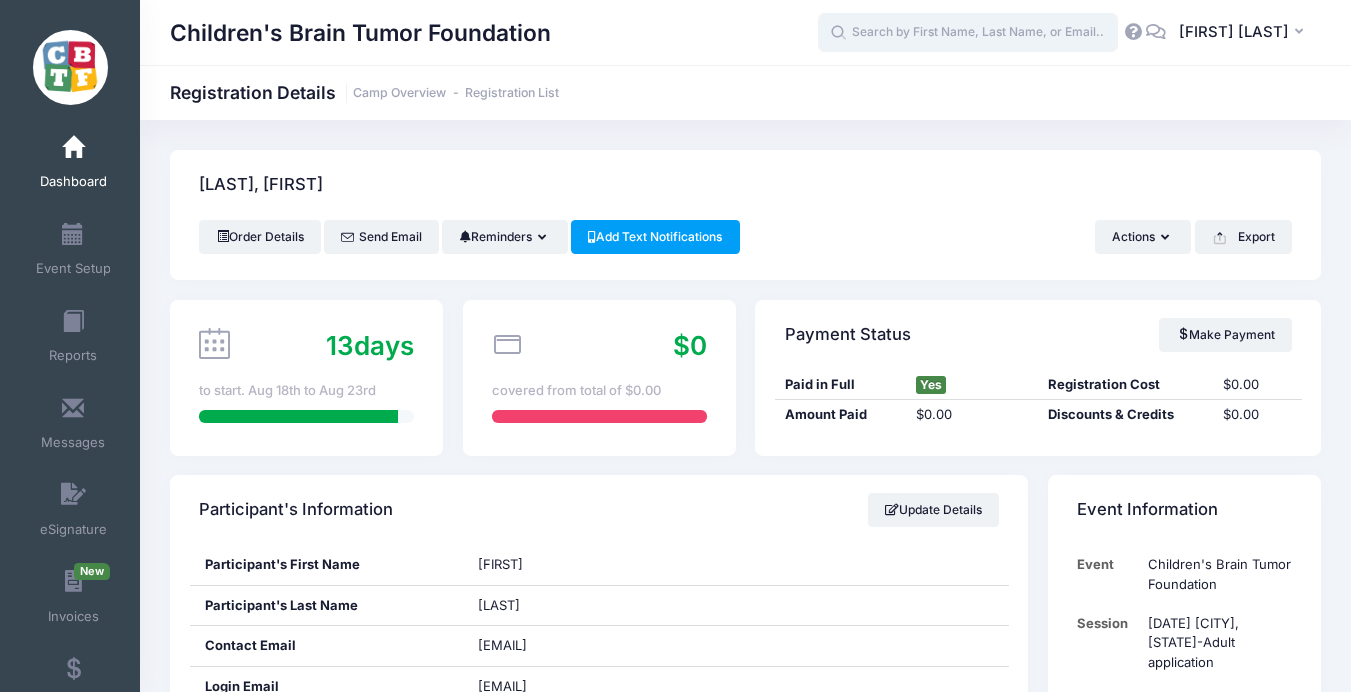 click at bounding box center (968, 33) 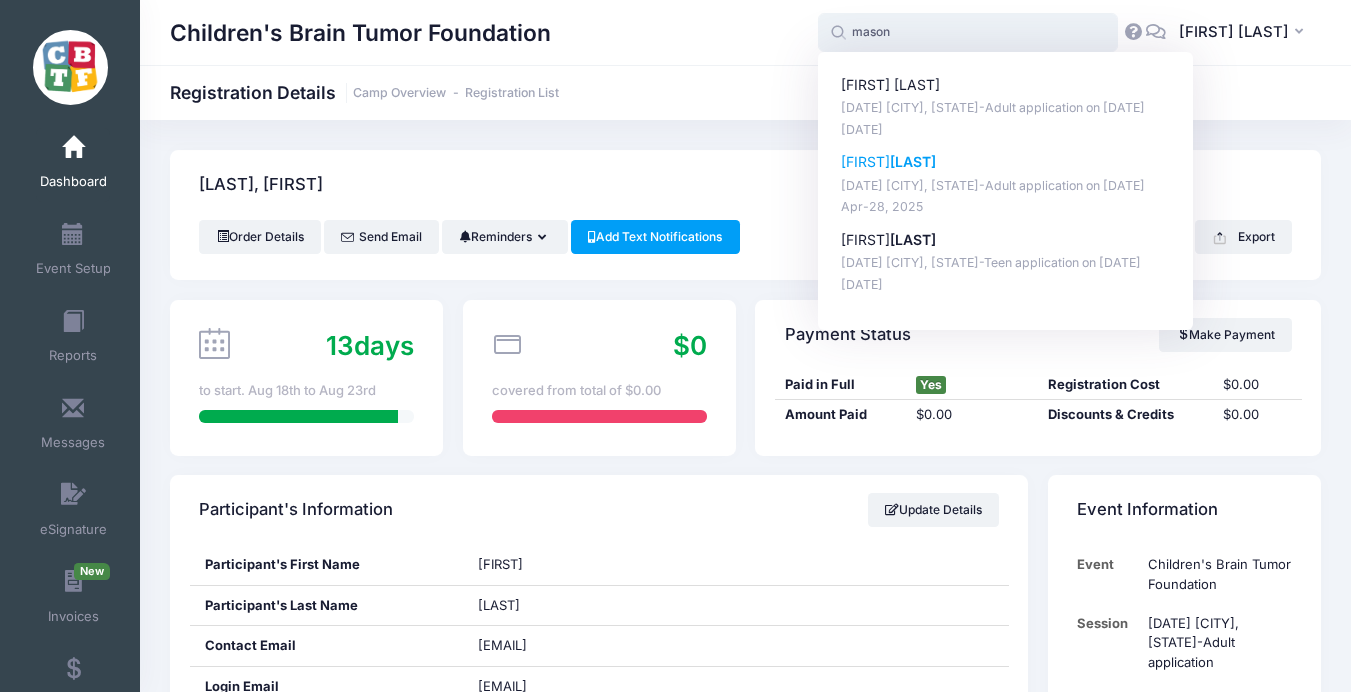 click on "[MONTH] [DAY]-[DATE] [CITY], [STATE]-[AGE] application on [MONTH]-[DAY], [YEAR]" at bounding box center (1006, 186) 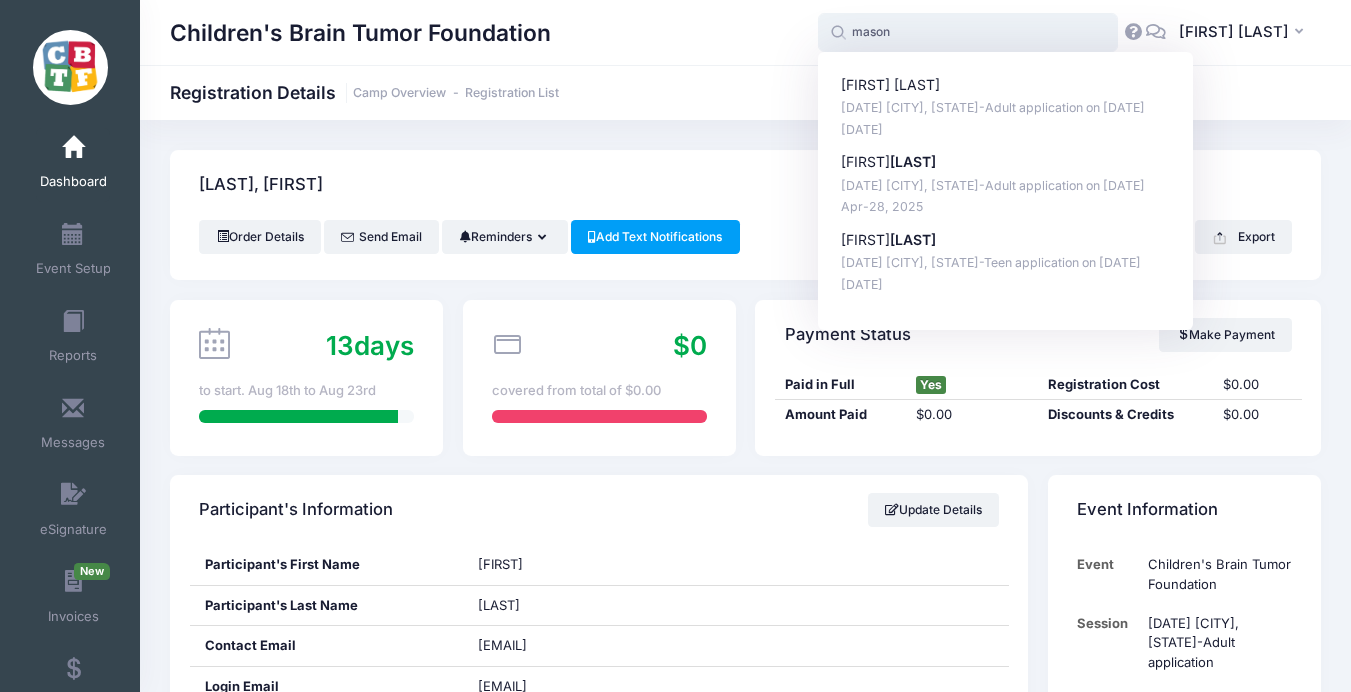 type on "Alyssa Mason (August 18-23 Jackson, MI-Adult application, Aug-18, 2025)" 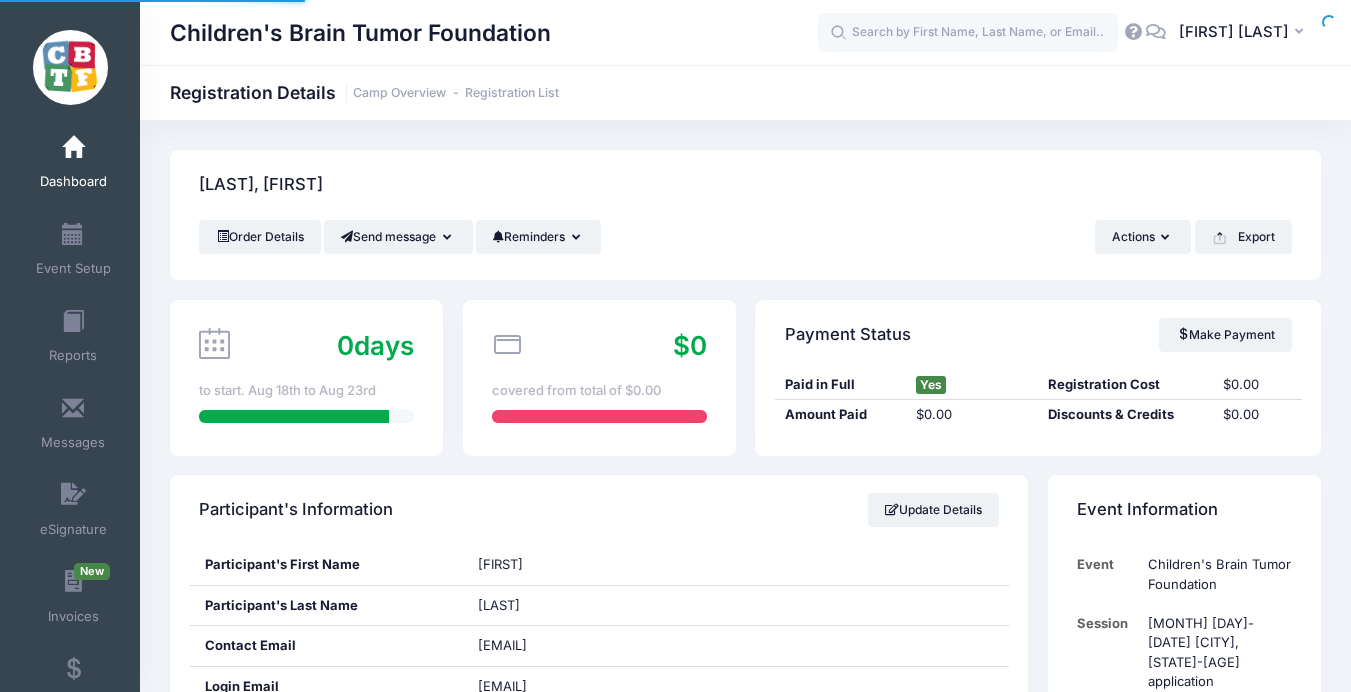 scroll, scrollTop: 0, scrollLeft: 0, axis: both 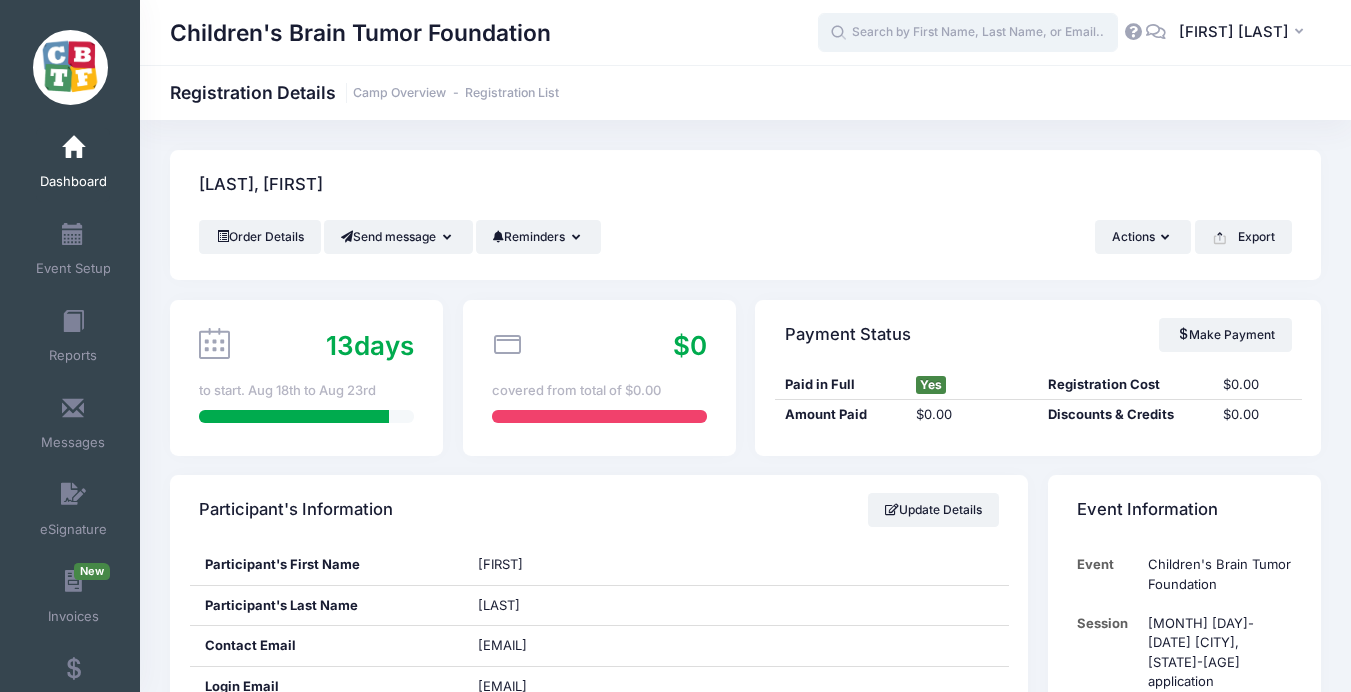 click at bounding box center (968, 33) 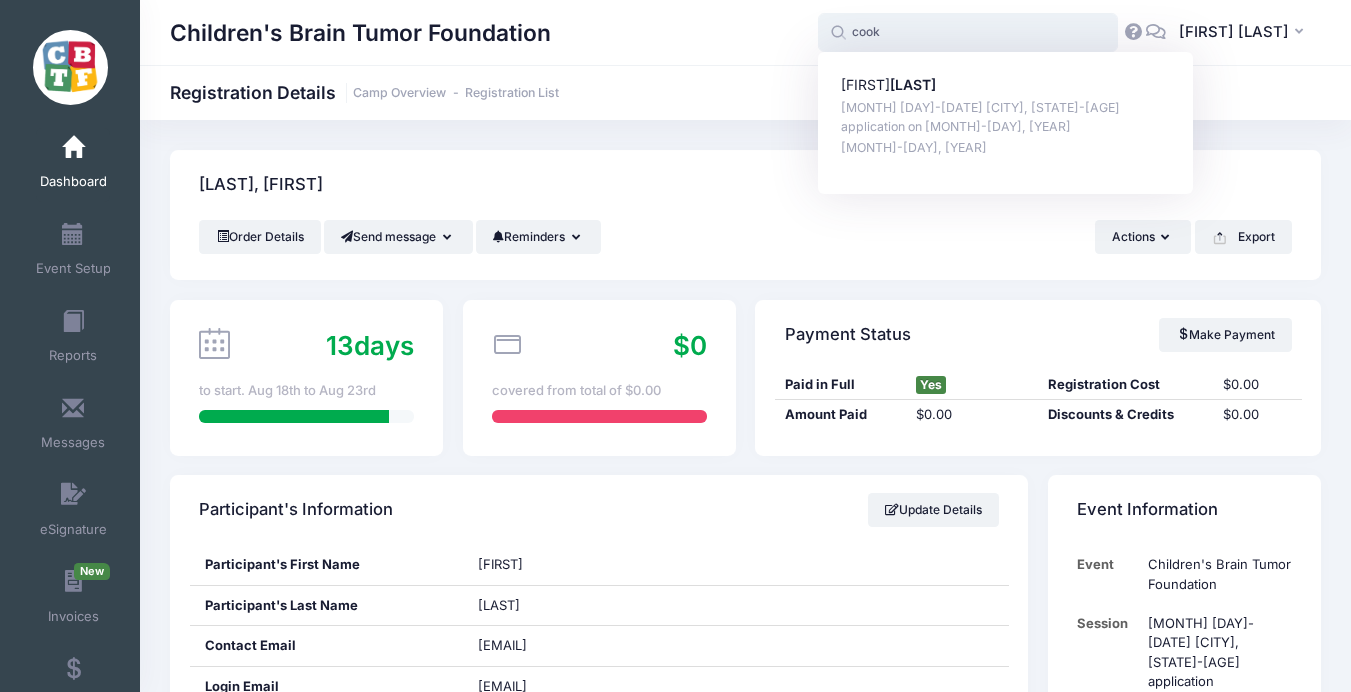 click on "[FIRST]  [LAST]" at bounding box center (1006, 85) 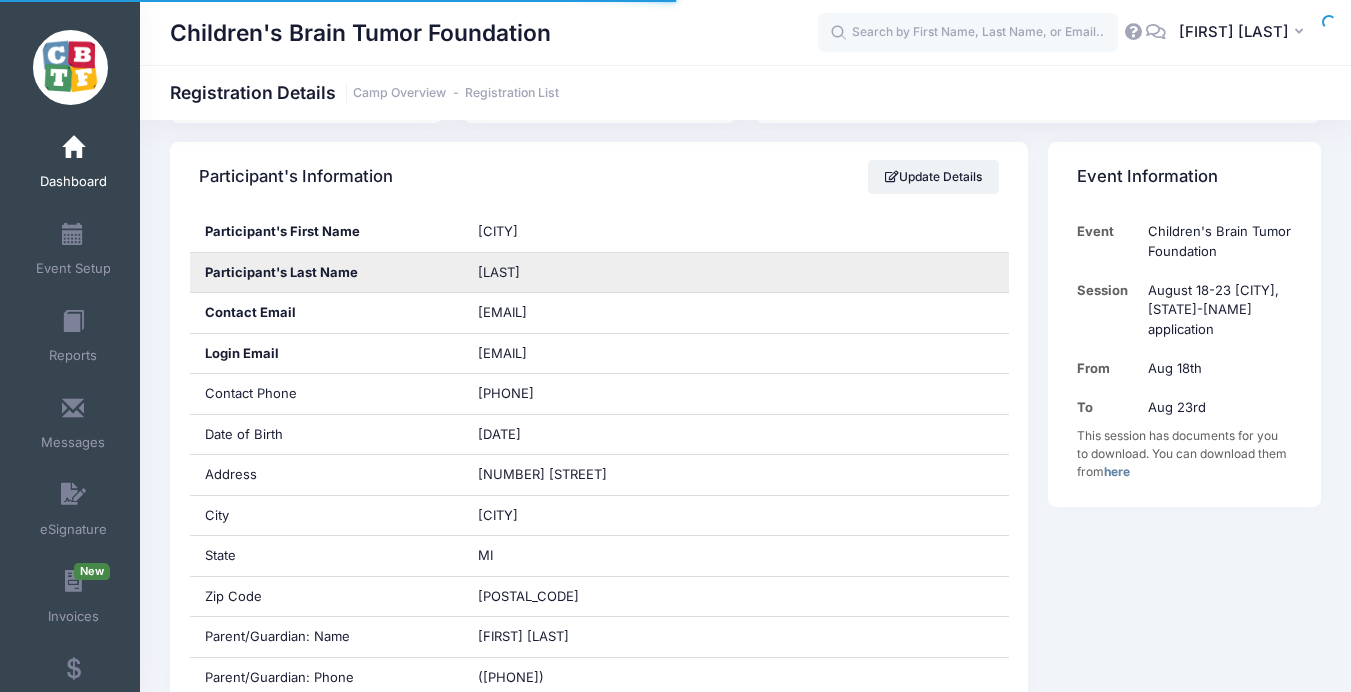 scroll, scrollTop: 354, scrollLeft: 0, axis: vertical 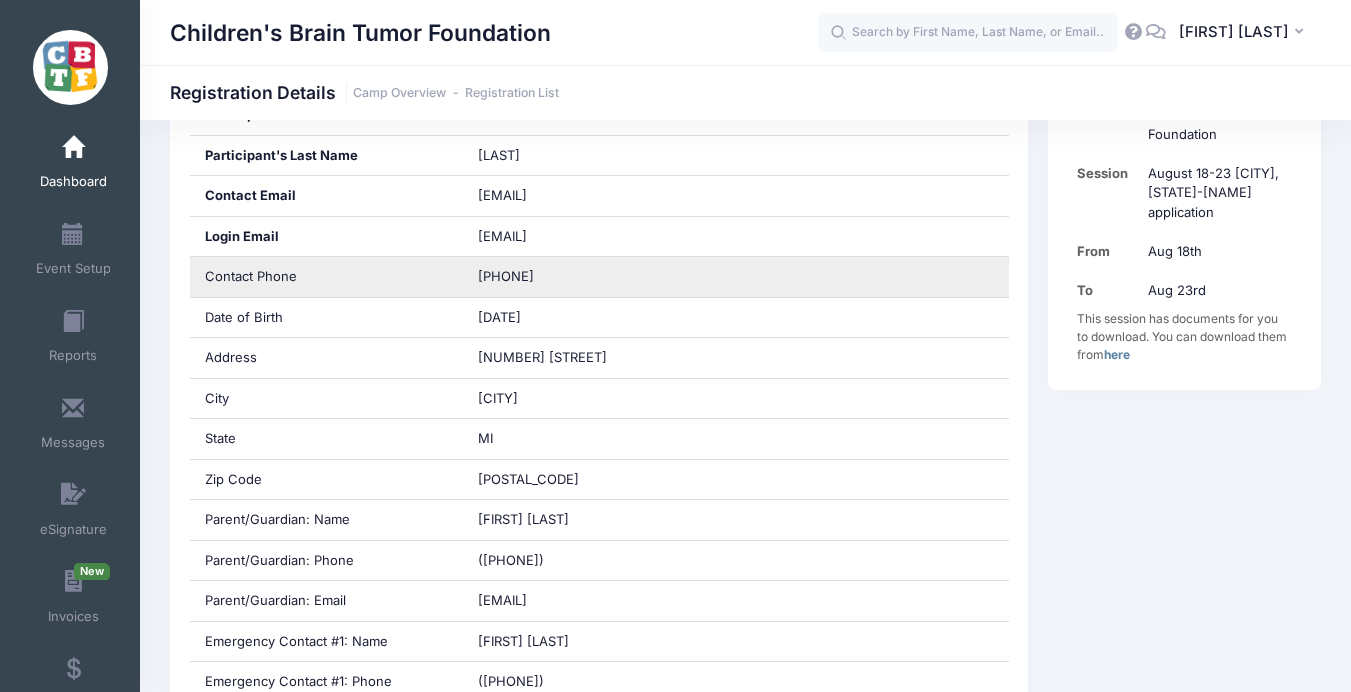 drag, startPoint x: 601, startPoint y: 282, endPoint x: 504, endPoint y: 267, distance: 98.15294 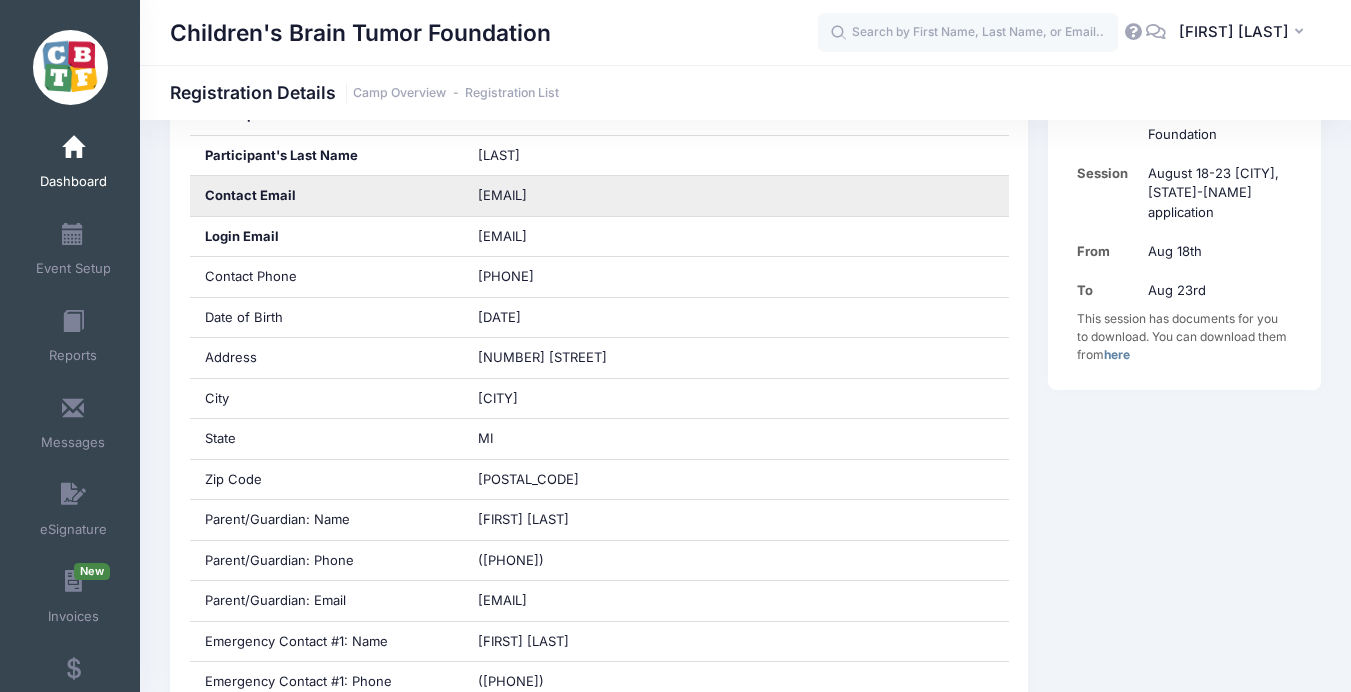 drag, startPoint x: 627, startPoint y: 197, endPoint x: 477, endPoint y: 196, distance: 150.00333 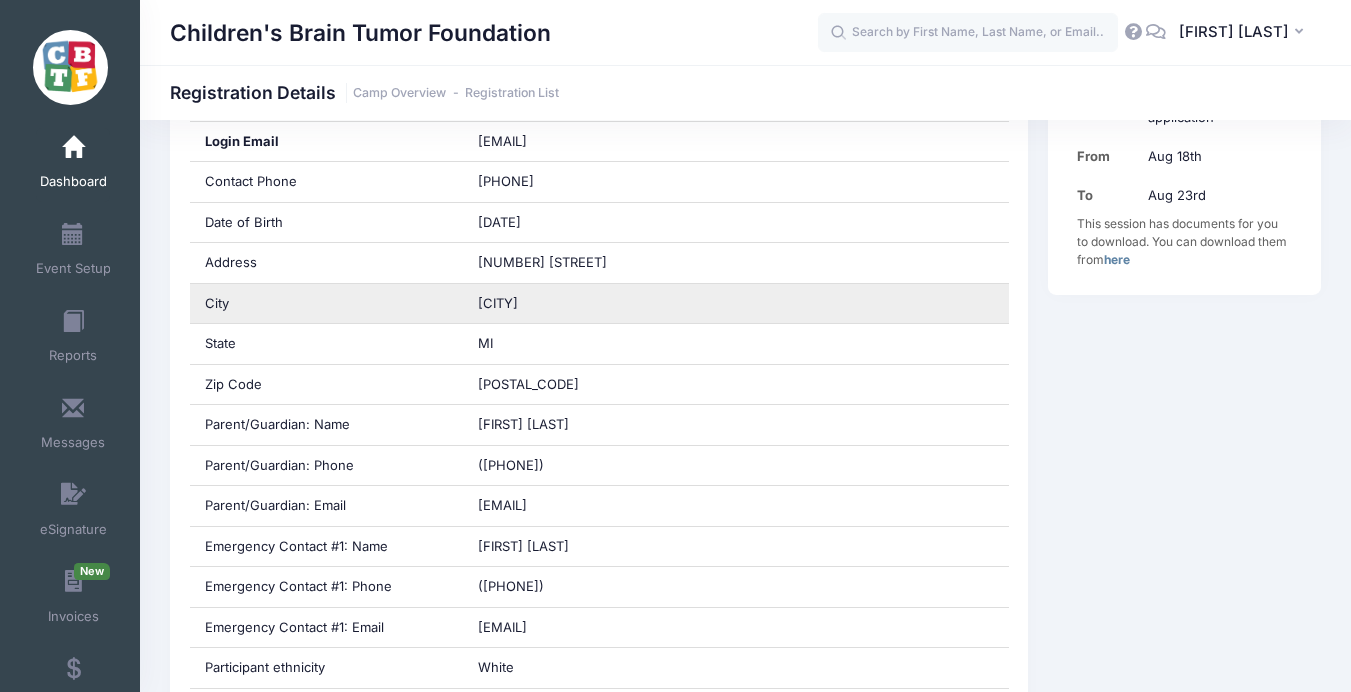 scroll, scrollTop: 548, scrollLeft: 0, axis: vertical 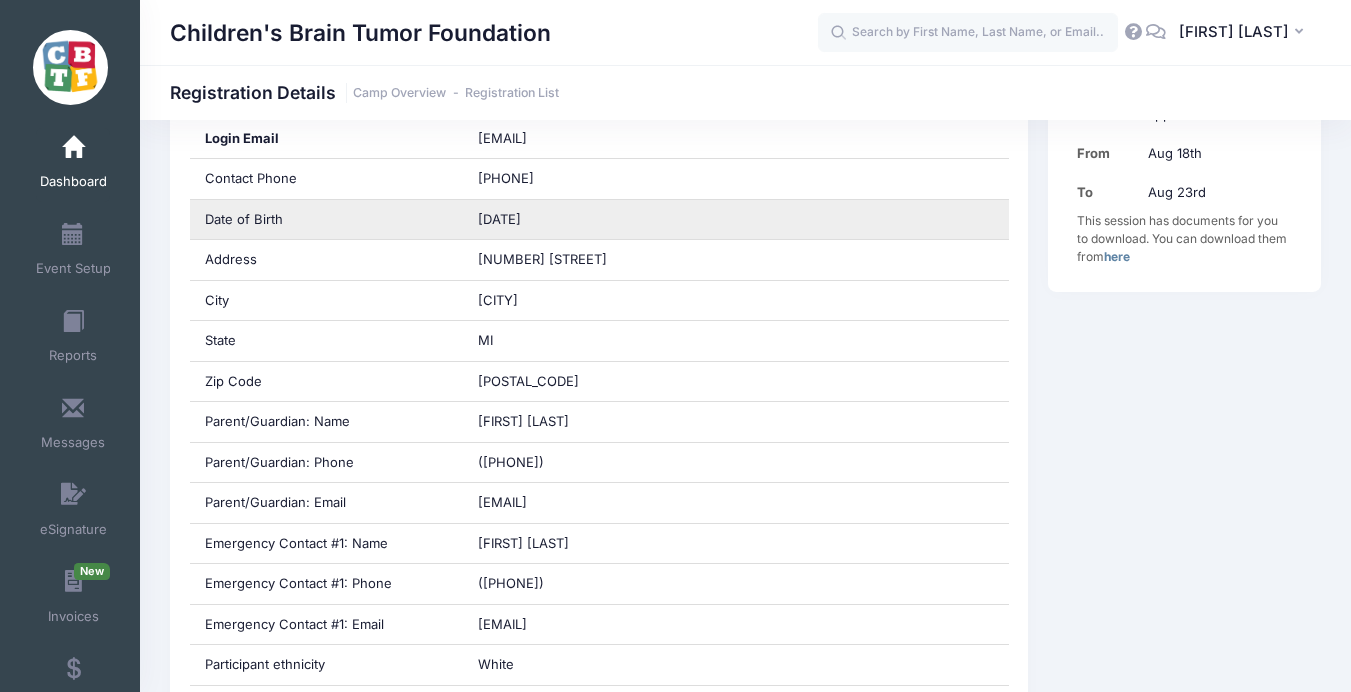 drag, startPoint x: 594, startPoint y: 220, endPoint x: 464, endPoint y: 220, distance: 130 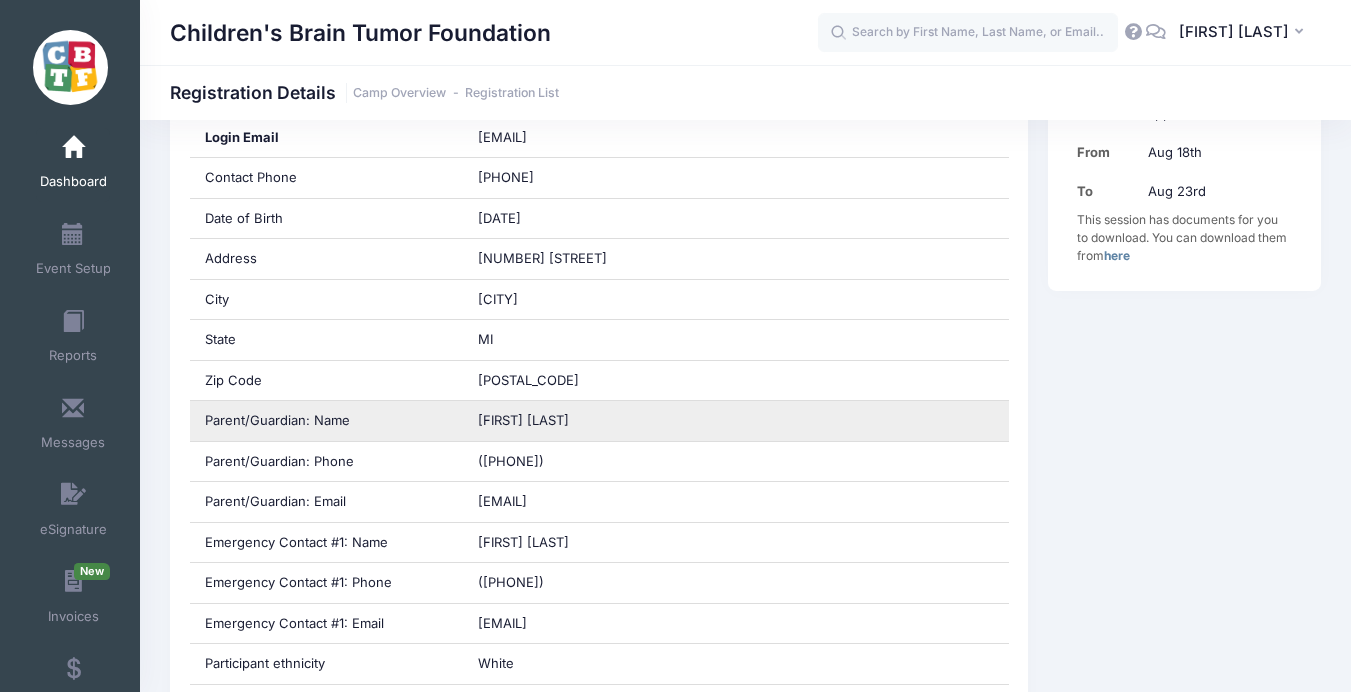 scroll, scrollTop: 548, scrollLeft: 0, axis: vertical 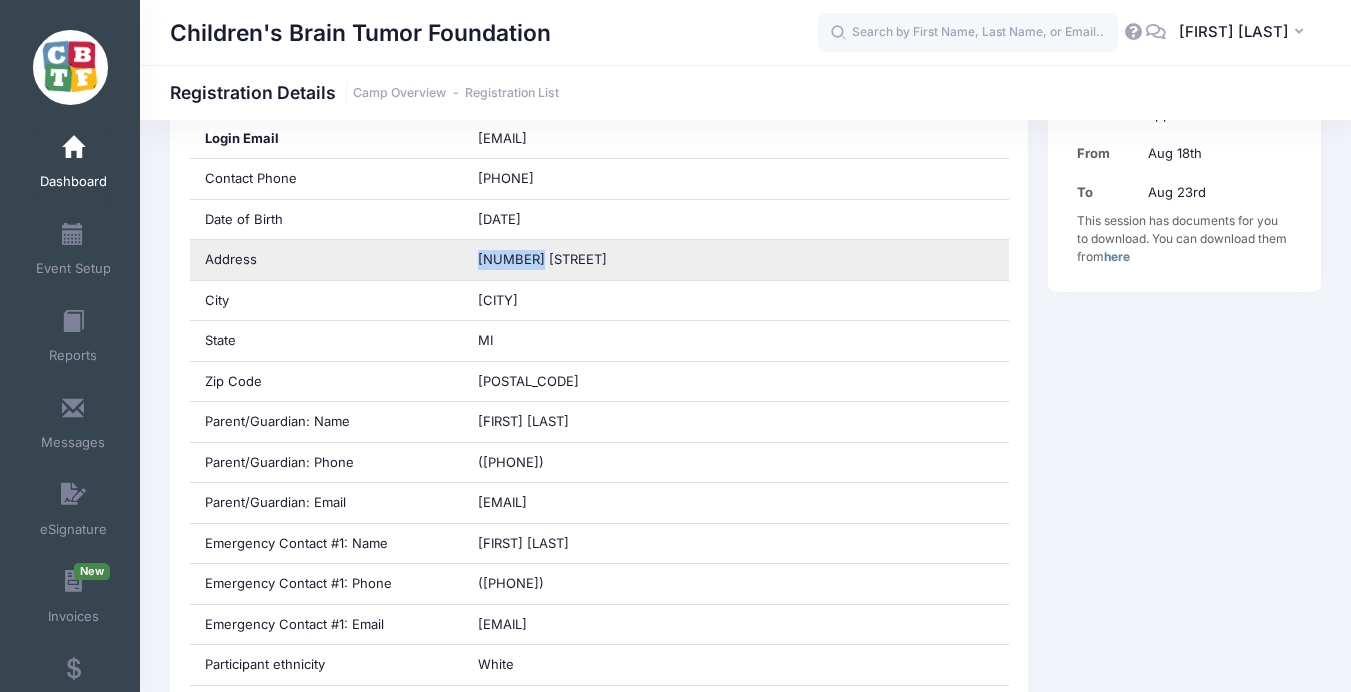 drag, startPoint x: 563, startPoint y: 263, endPoint x: 472, endPoint y: 259, distance: 91.08787 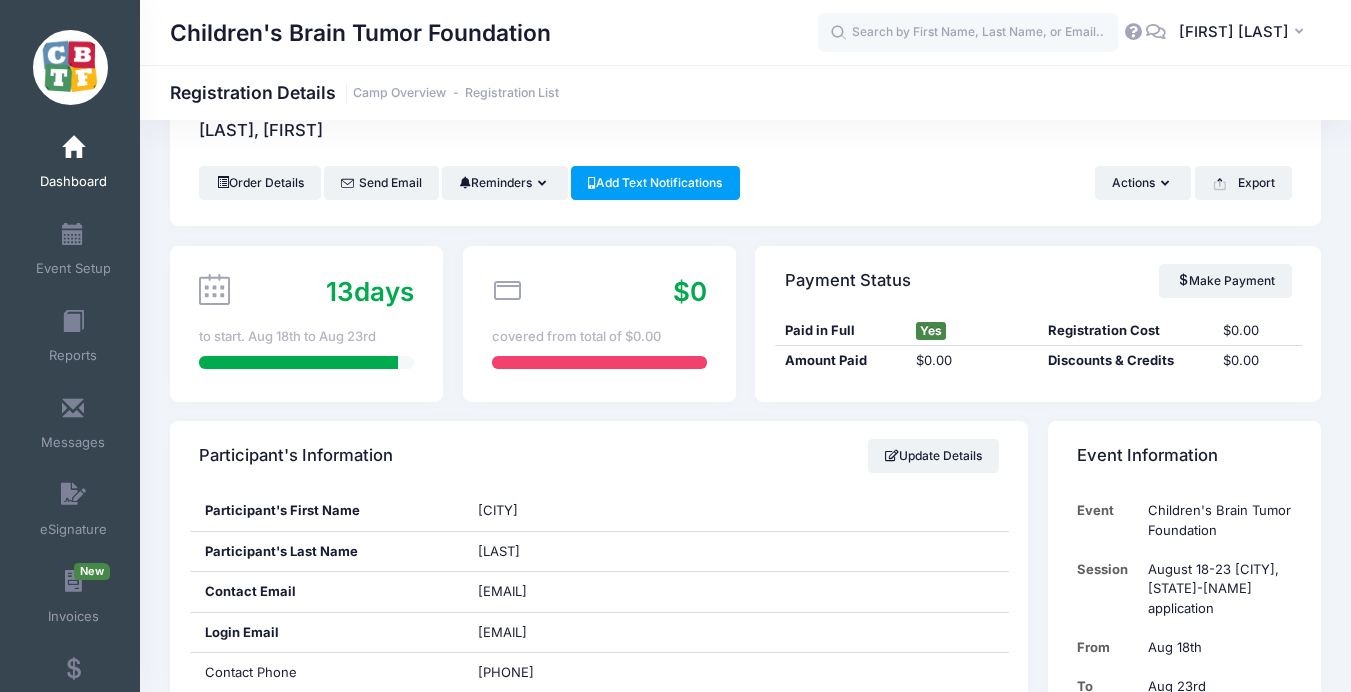 scroll, scrollTop: 0, scrollLeft: 0, axis: both 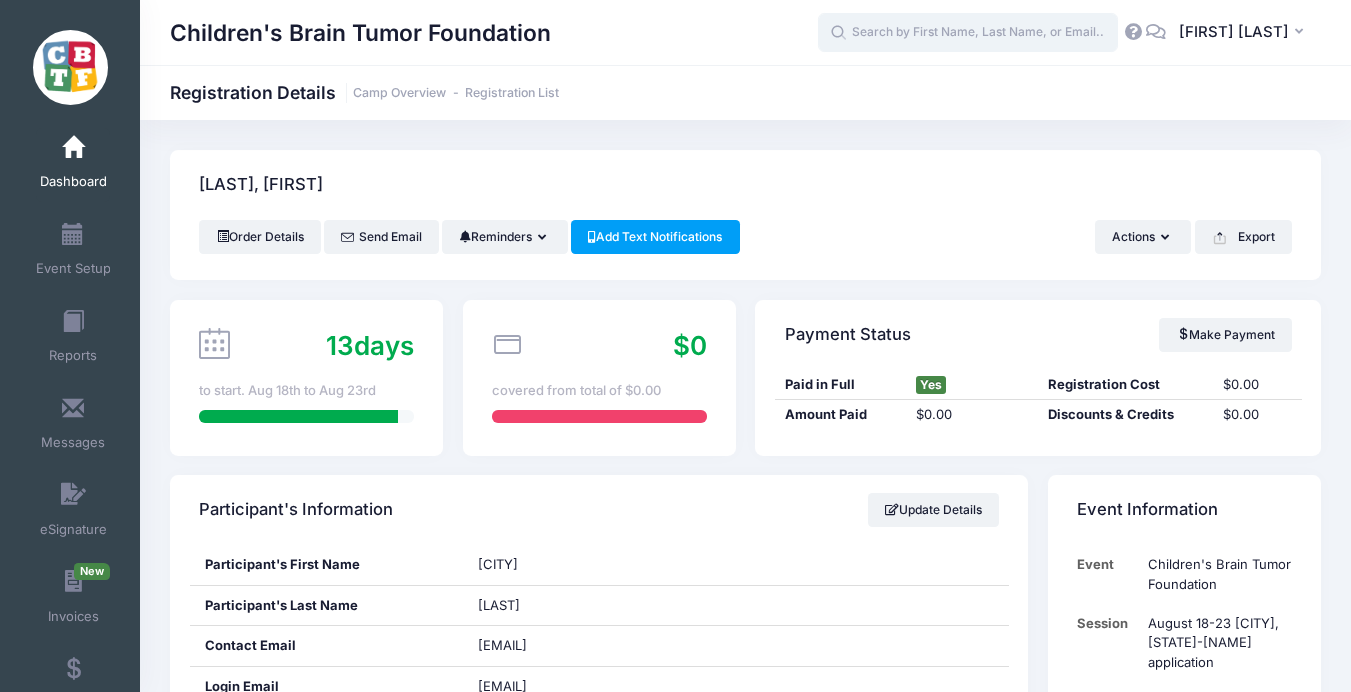 click at bounding box center [968, 33] 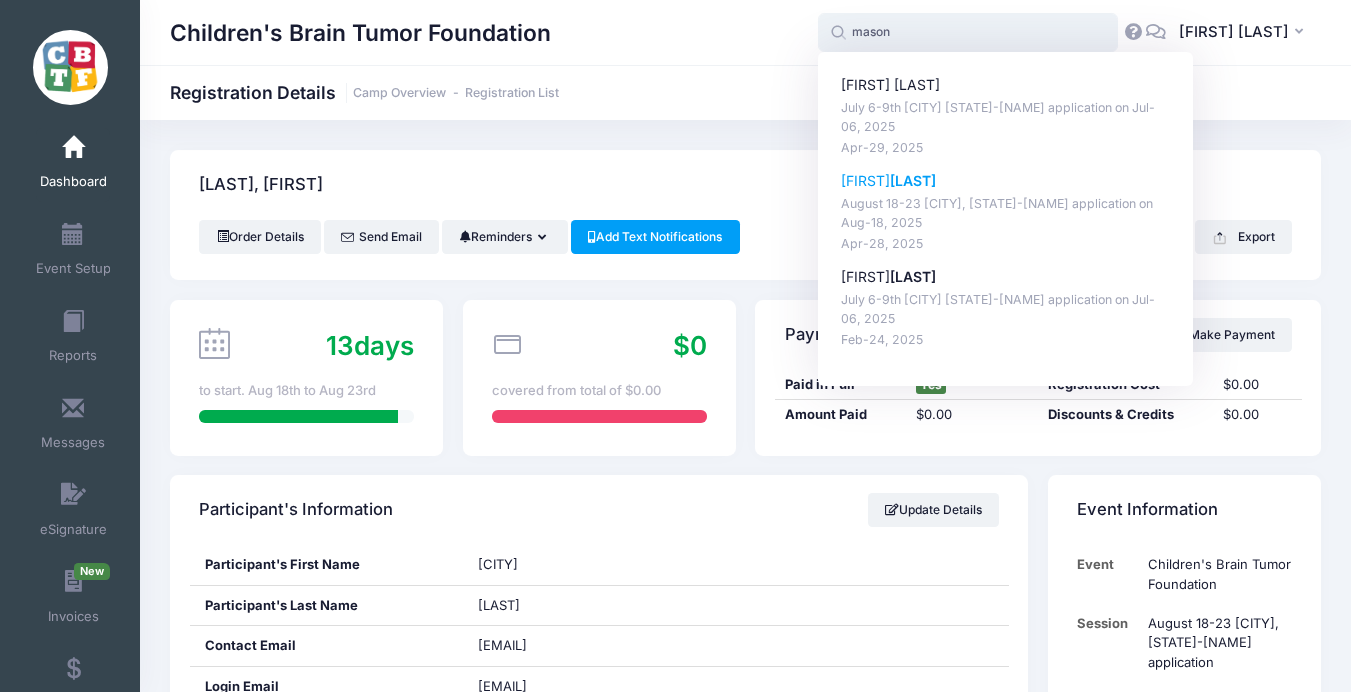 click on "Alyssa  Mason" at bounding box center [1006, 181] 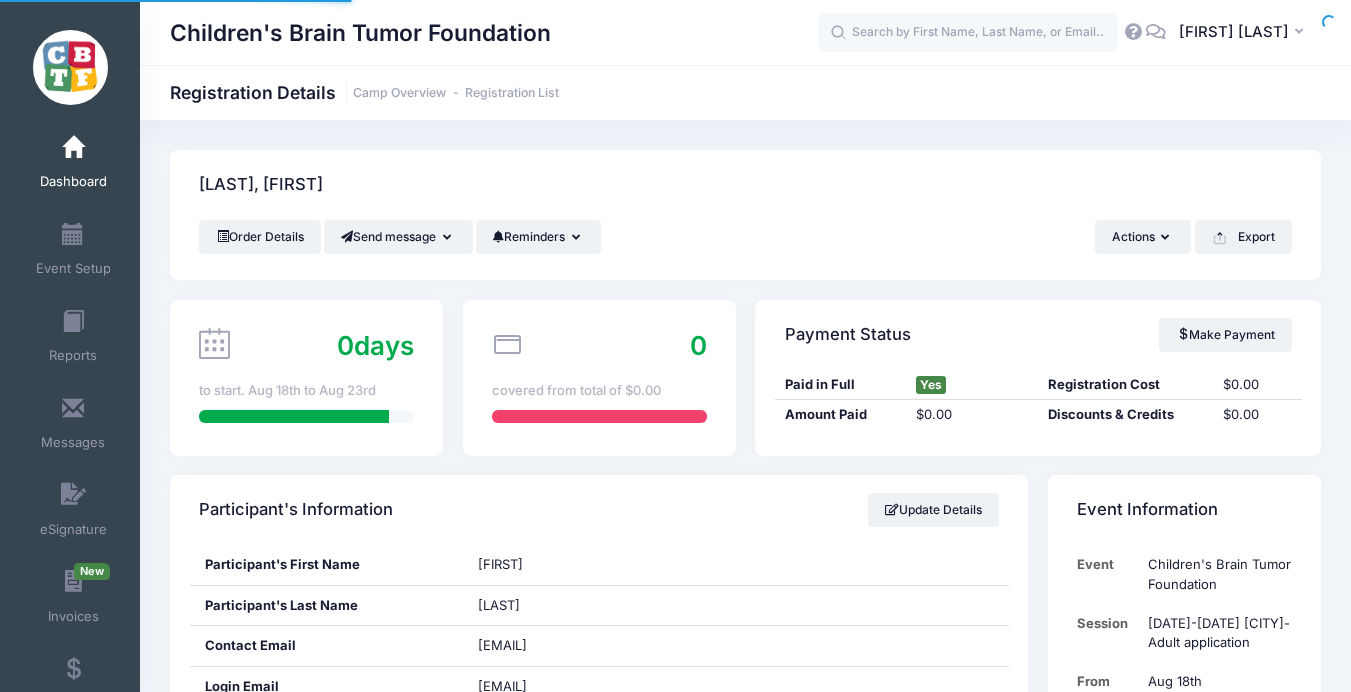 scroll, scrollTop: 0, scrollLeft: 0, axis: both 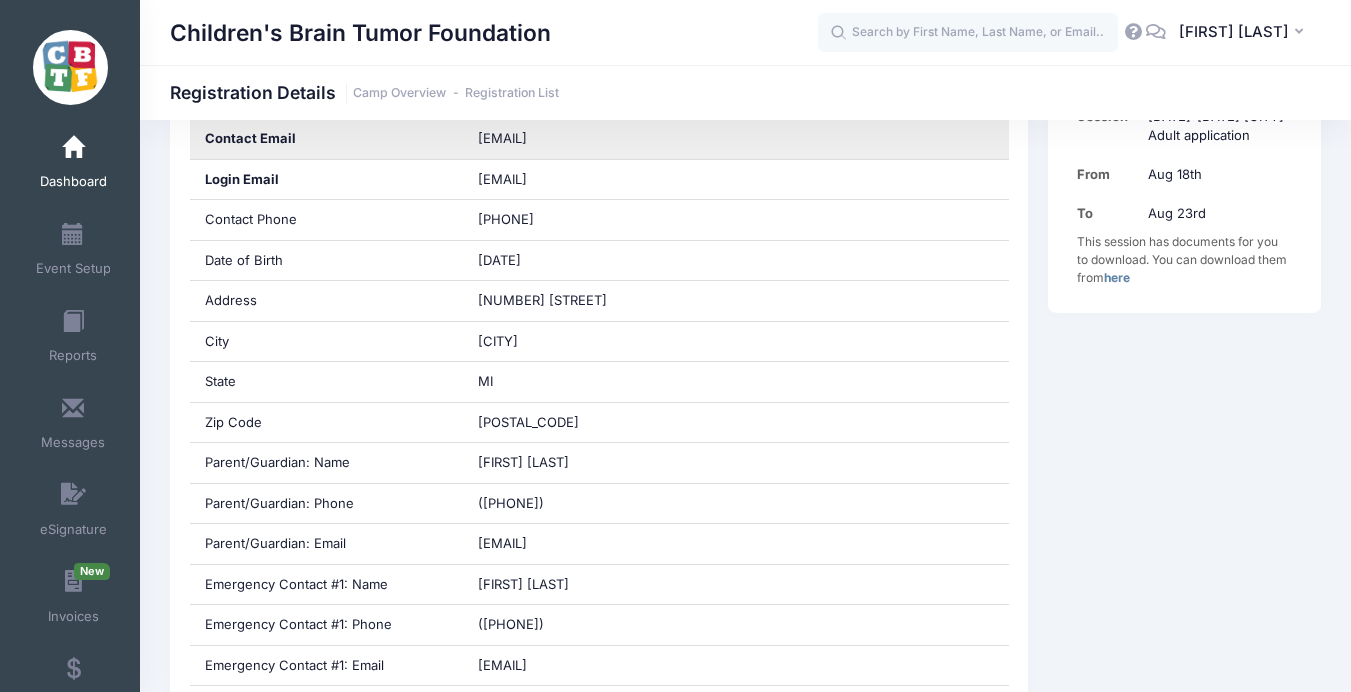 drag, startPoint x: 698, startPoint y: 137, endPoint x: 467, endPoint y: 135, distance: 231.00865 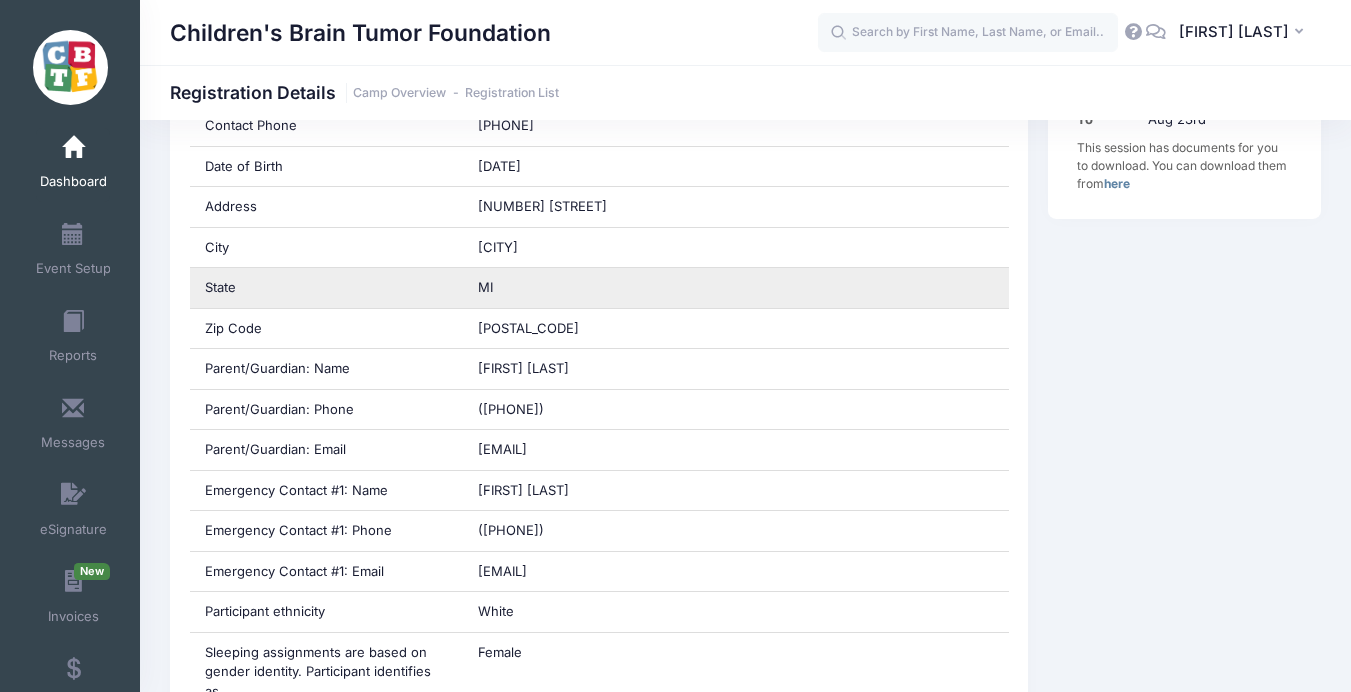 scroll, scrollTop: 603, scrollLeft: 0, axis: vertical 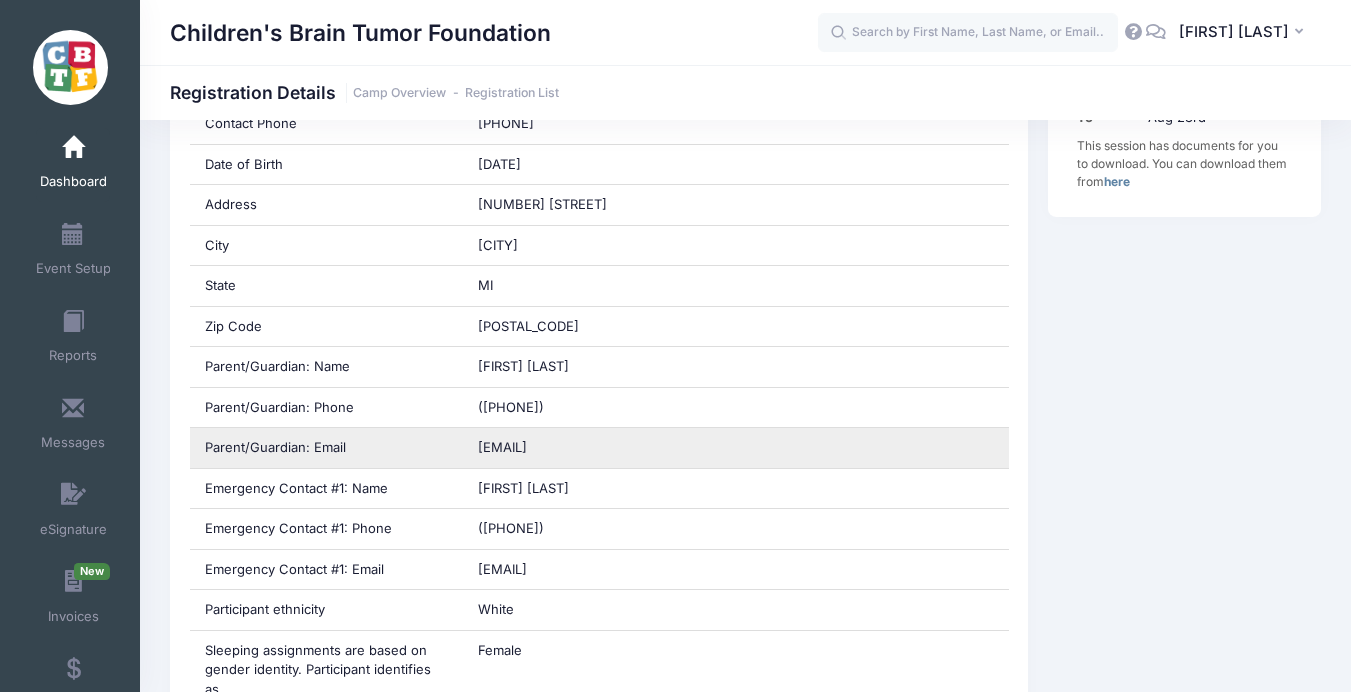 drag, startPoint x: 683, startPoint y: 443, endPoint x: 472, endPoint y: 440, distance: 211.02133 